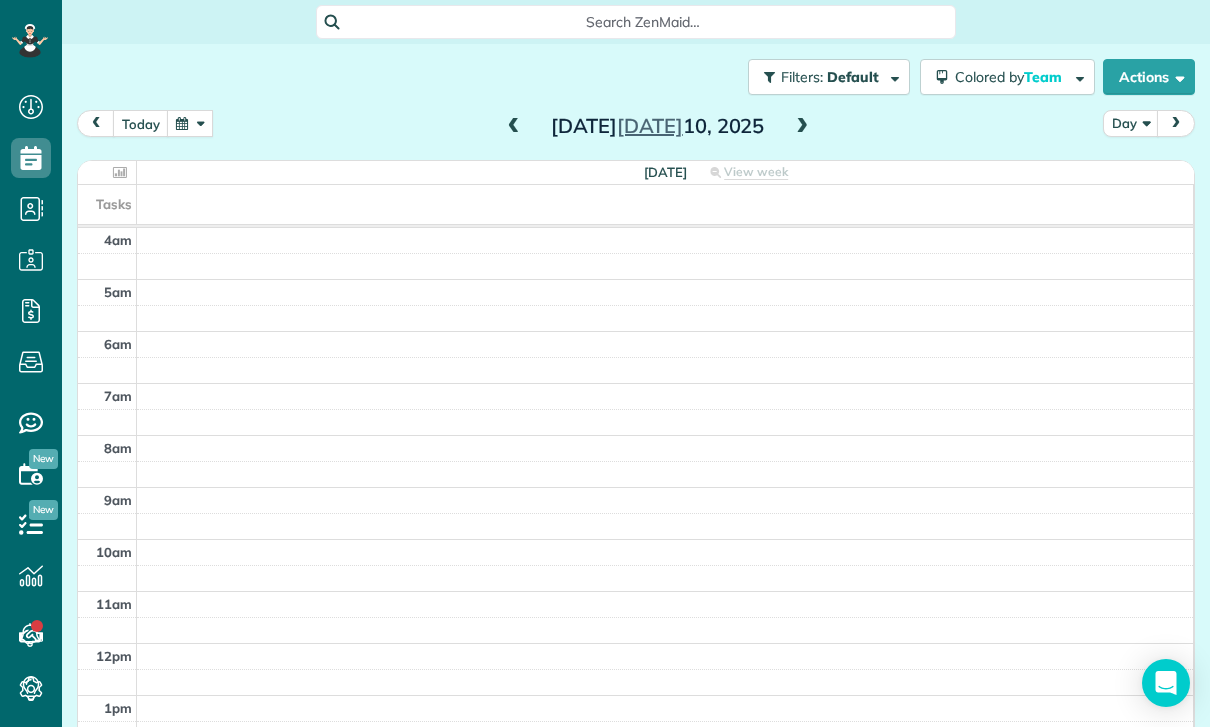 scroll, scrollTop: 64, scrollLeft: 0, axis: vertical 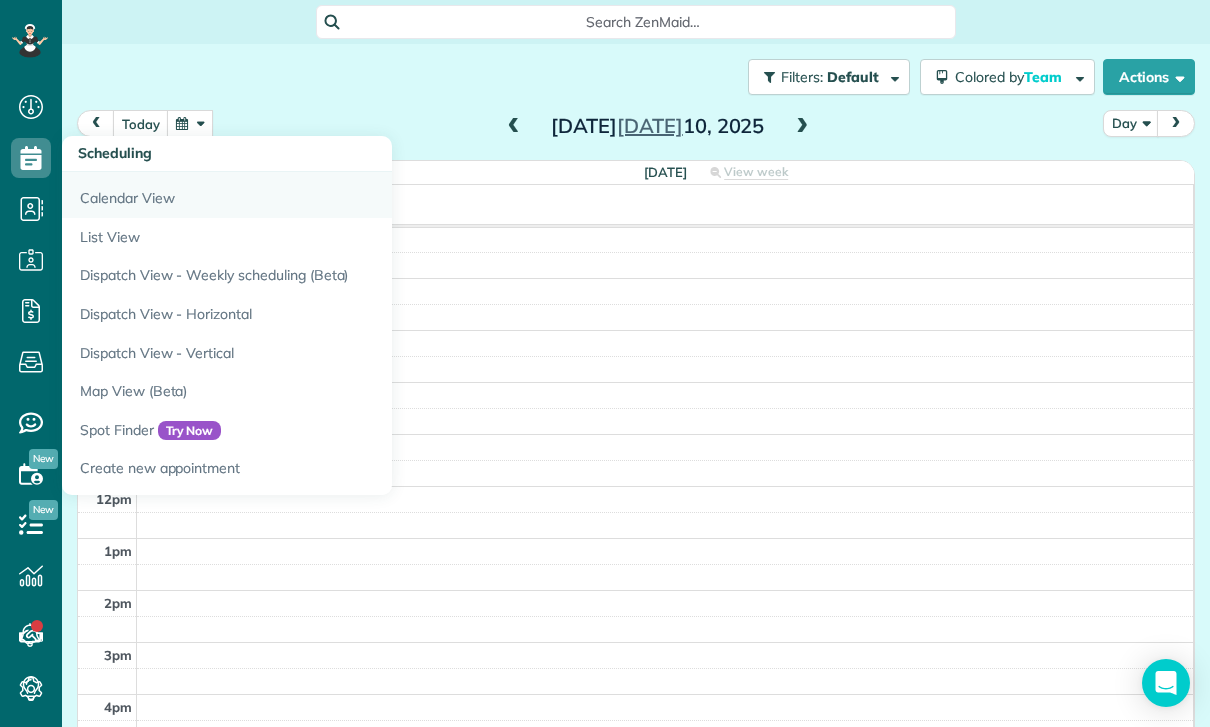 click on "Calendar View" at bounding box center (312, 195) 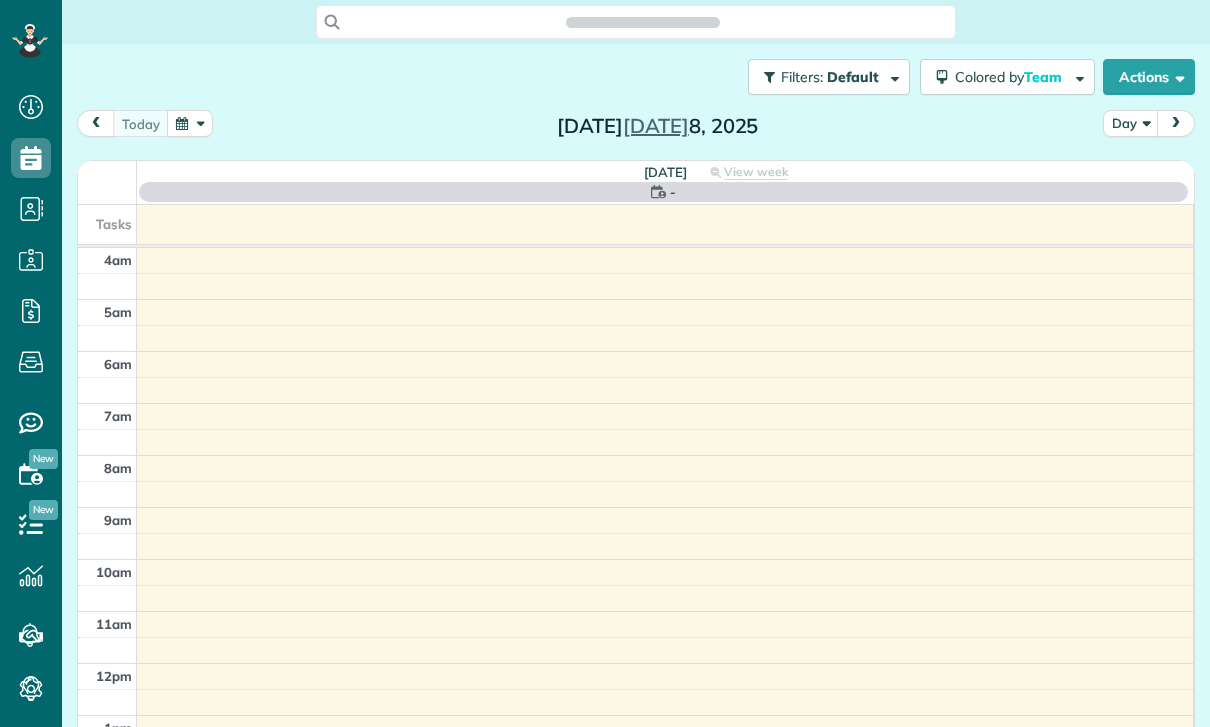 scroll, scrollTop: 0, scrollLeft: 0, axis: both 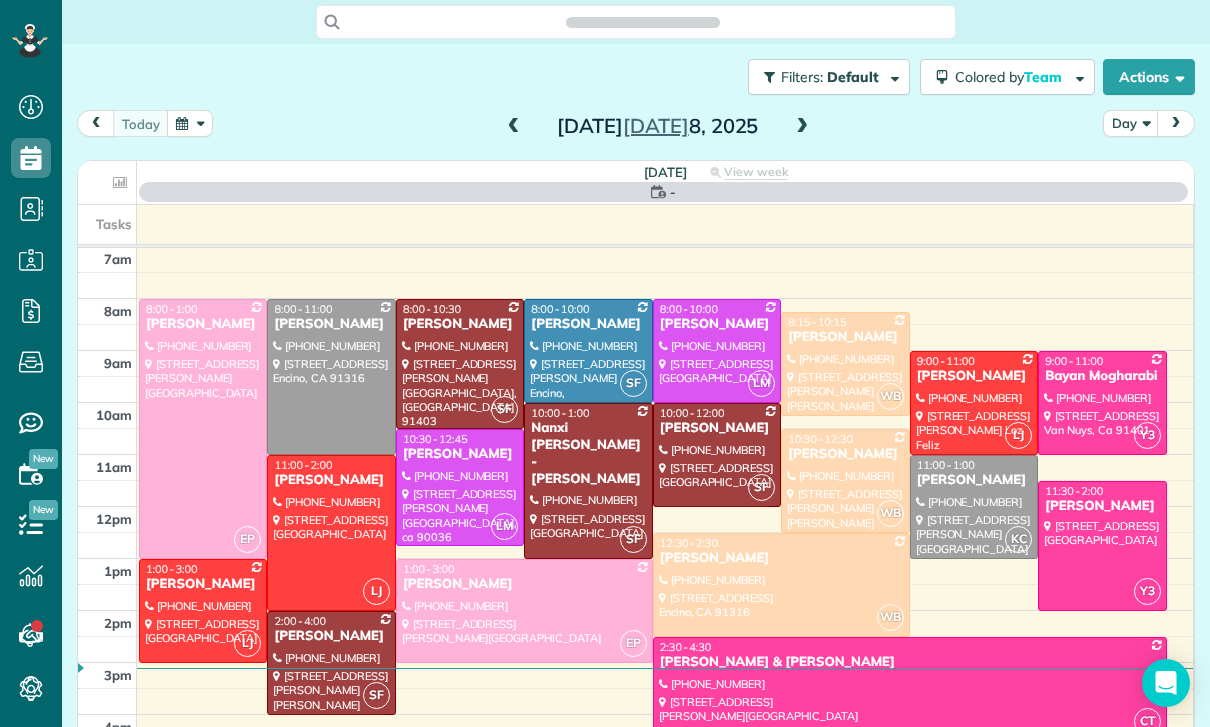 click at bounding box center (802, 127) 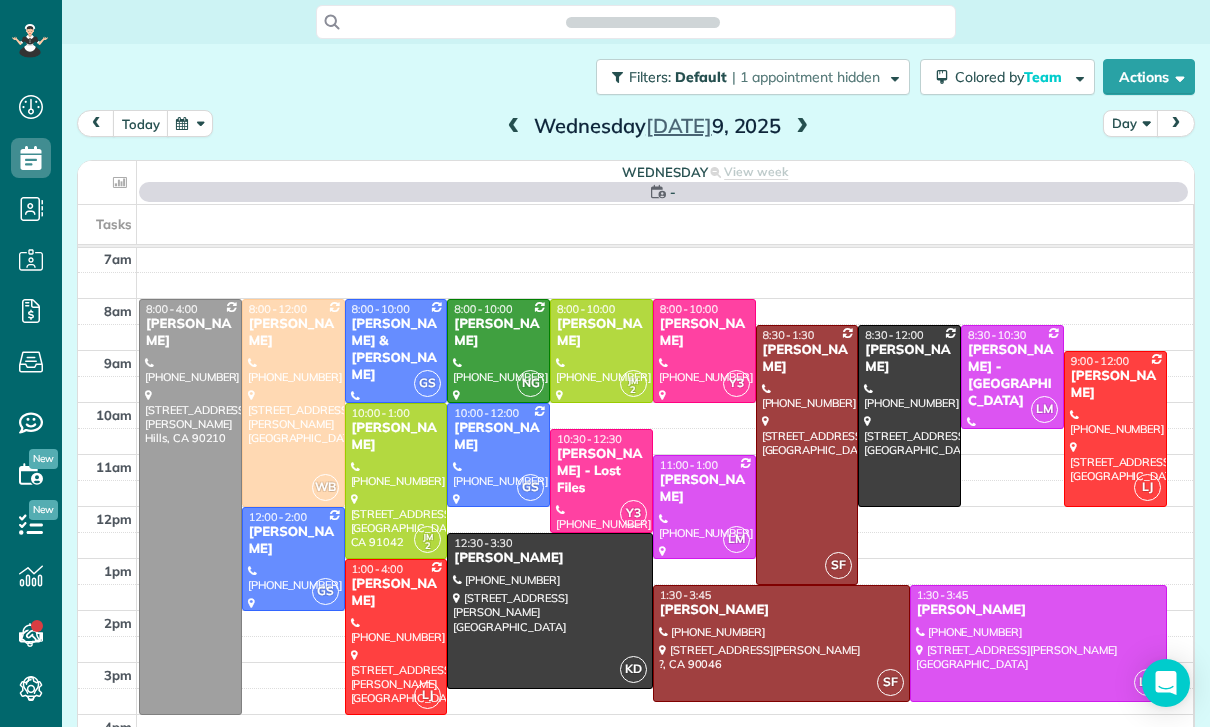 scroll, scrollTop: 157, scrollLeft: 0, axis: vertical 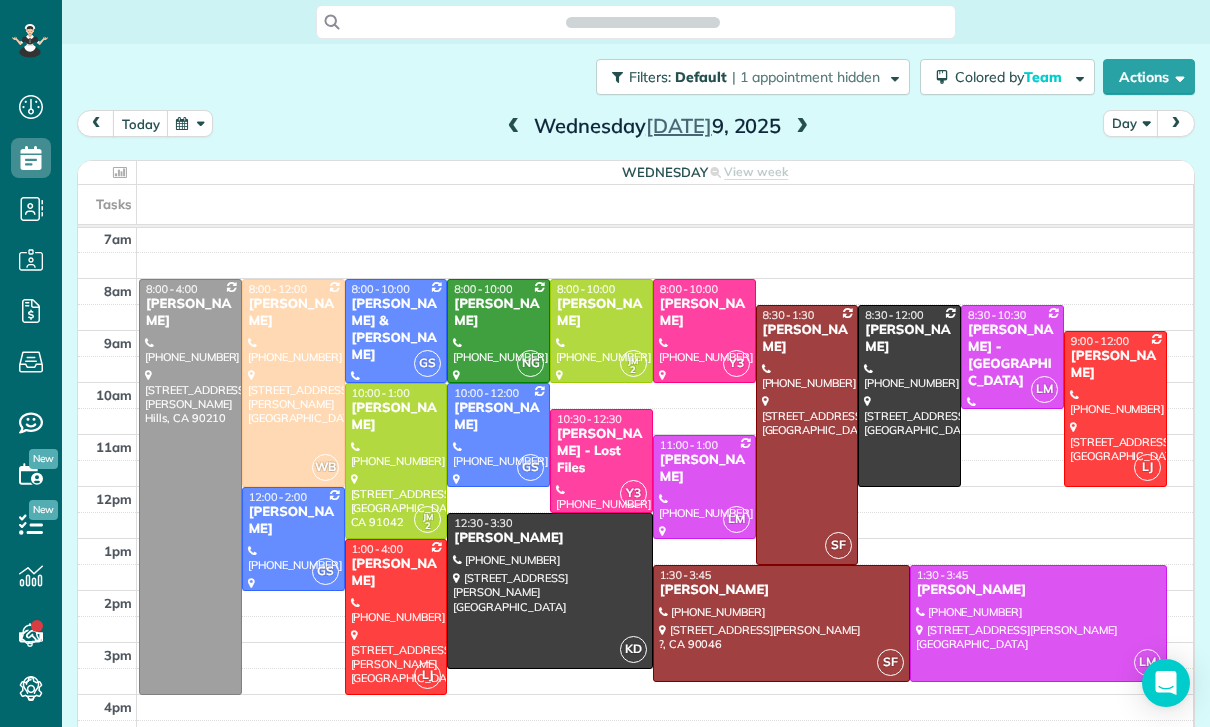 click at bounding box center (190, 123) 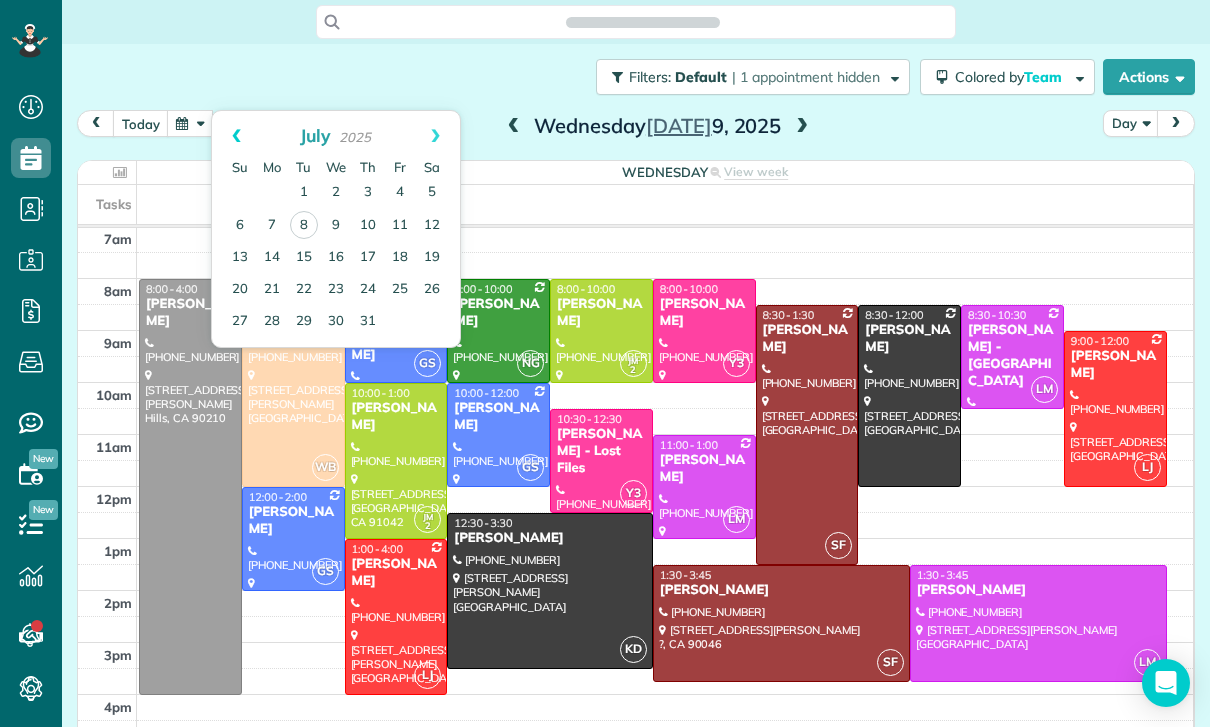 click on "Prev" at bounding box center (236, 136) 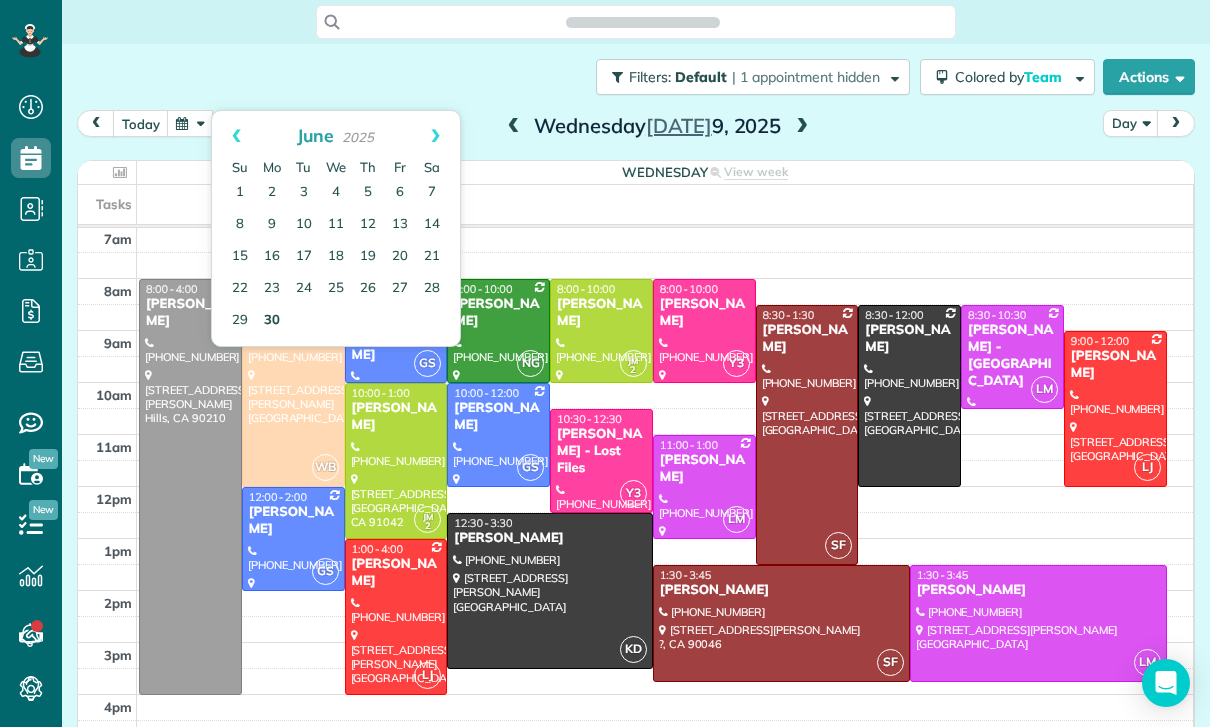 click on "30" at bounding box center [272, 321] 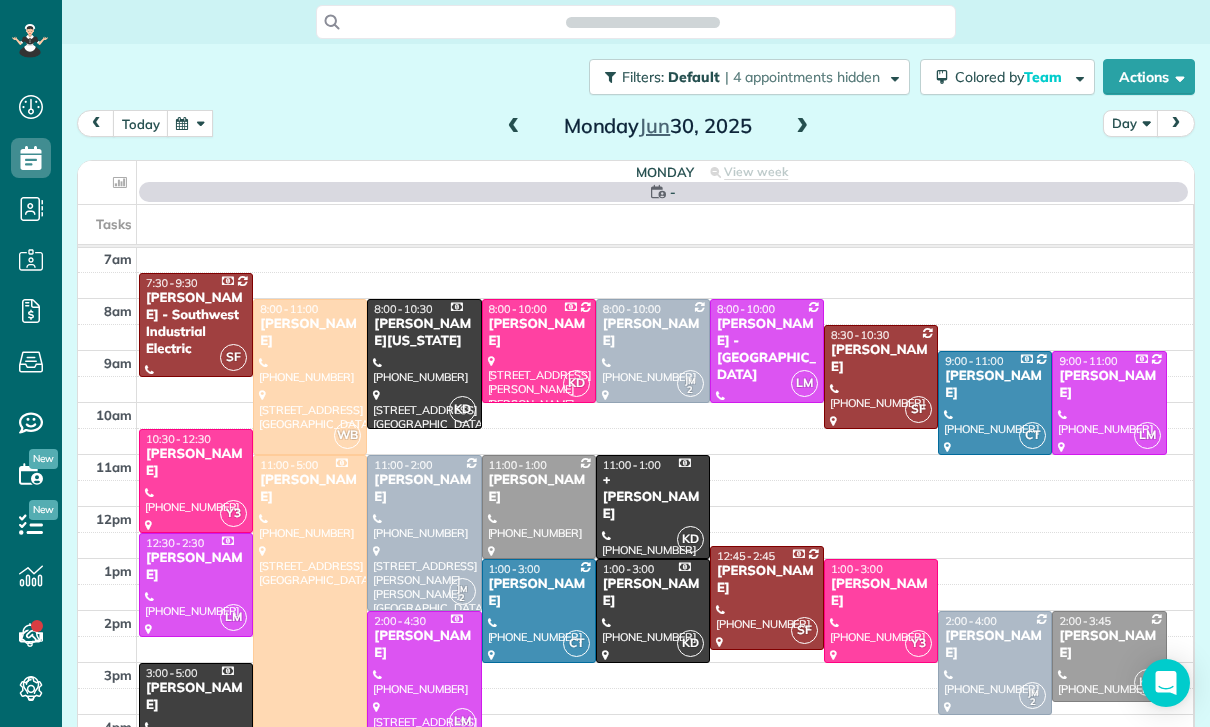 scroll, scrollTop: 157, scrollLeft: 0, axis: vertical 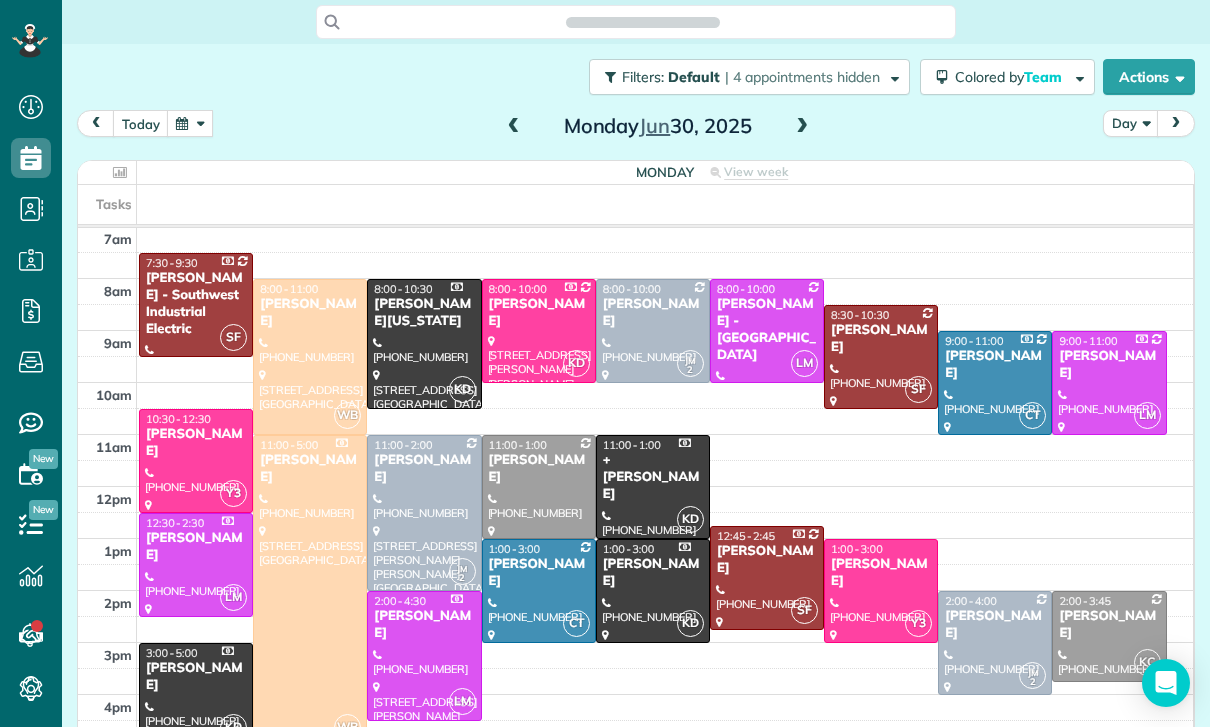 click at bounding box center (995, 643) 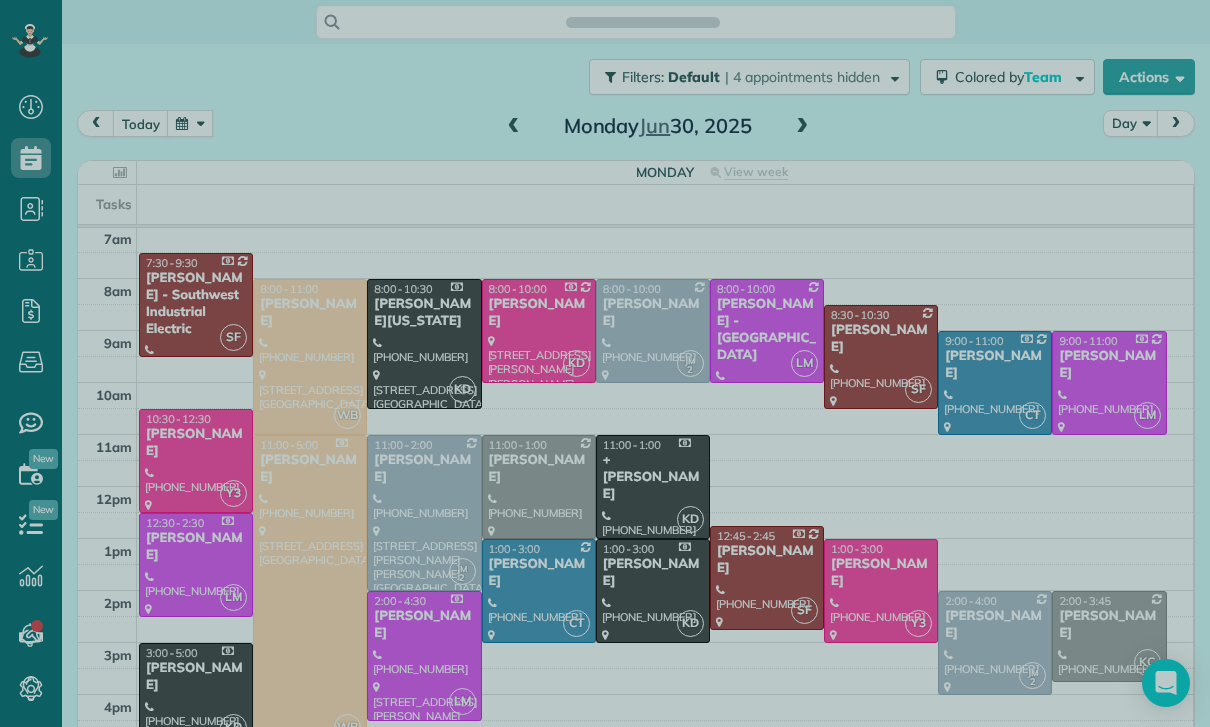 click at bounding box center [605, 363] 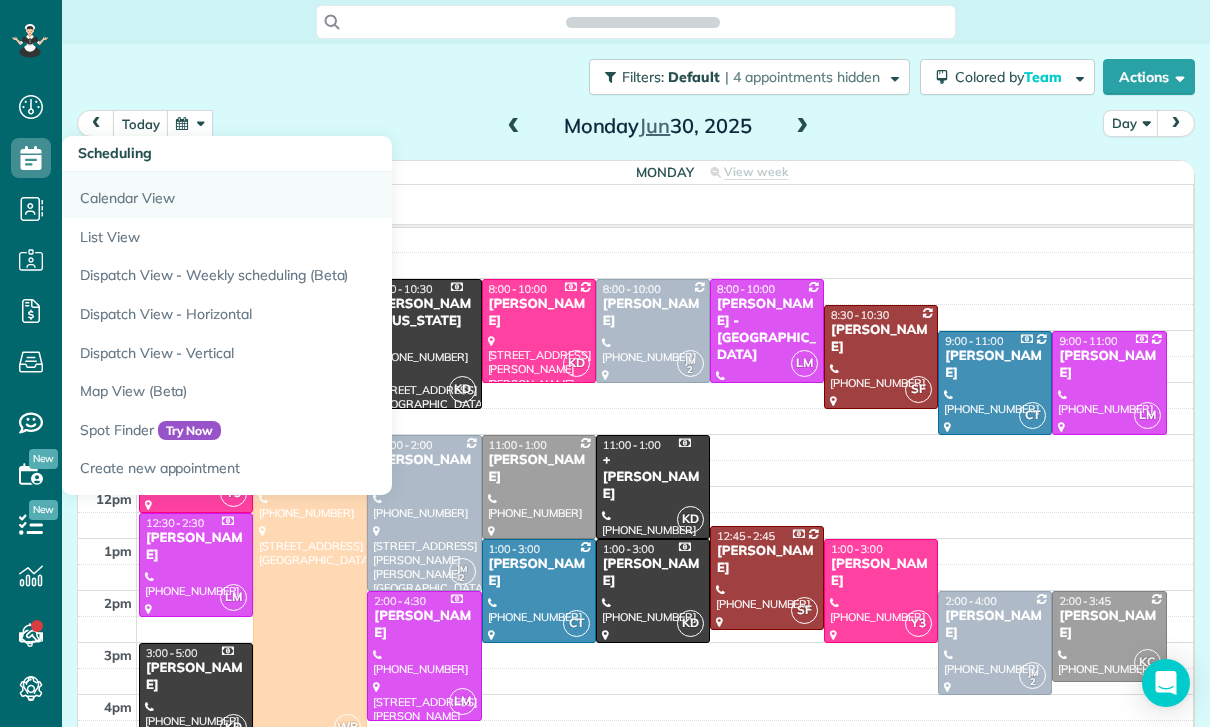 click on "Calendar View" at bounding box center (312, 195) 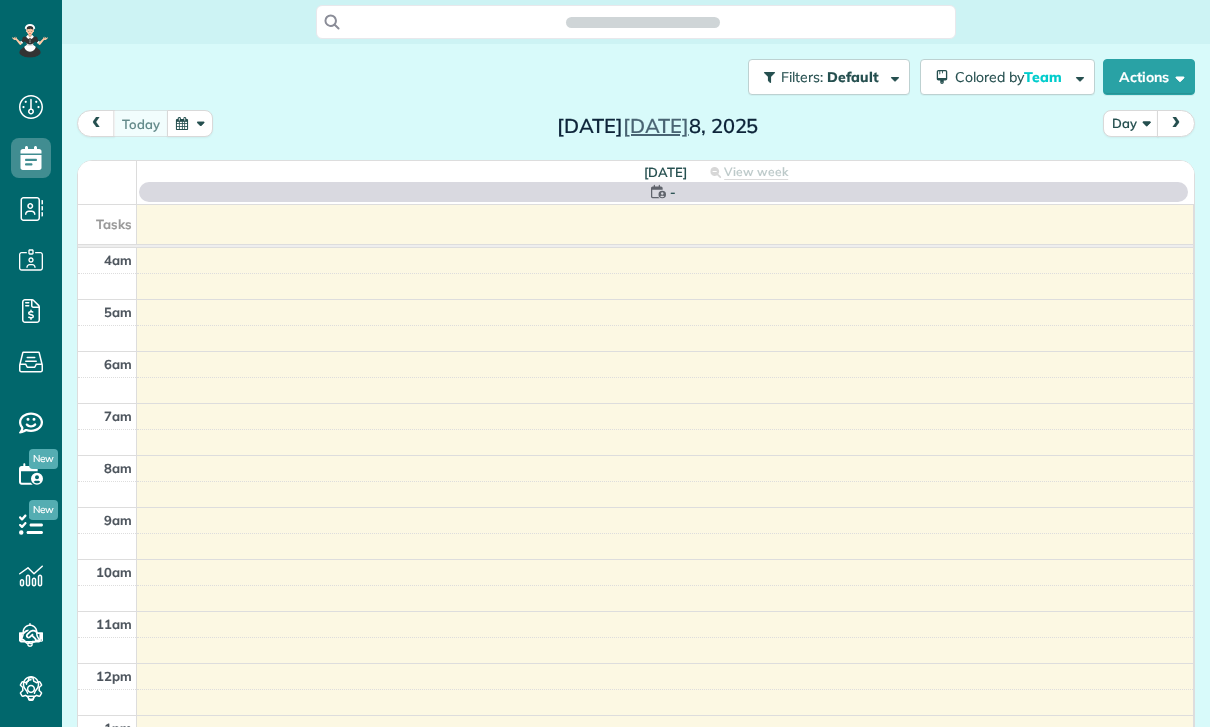 scroll, scrollTop: 0, scrollLeft: 0, axis: both 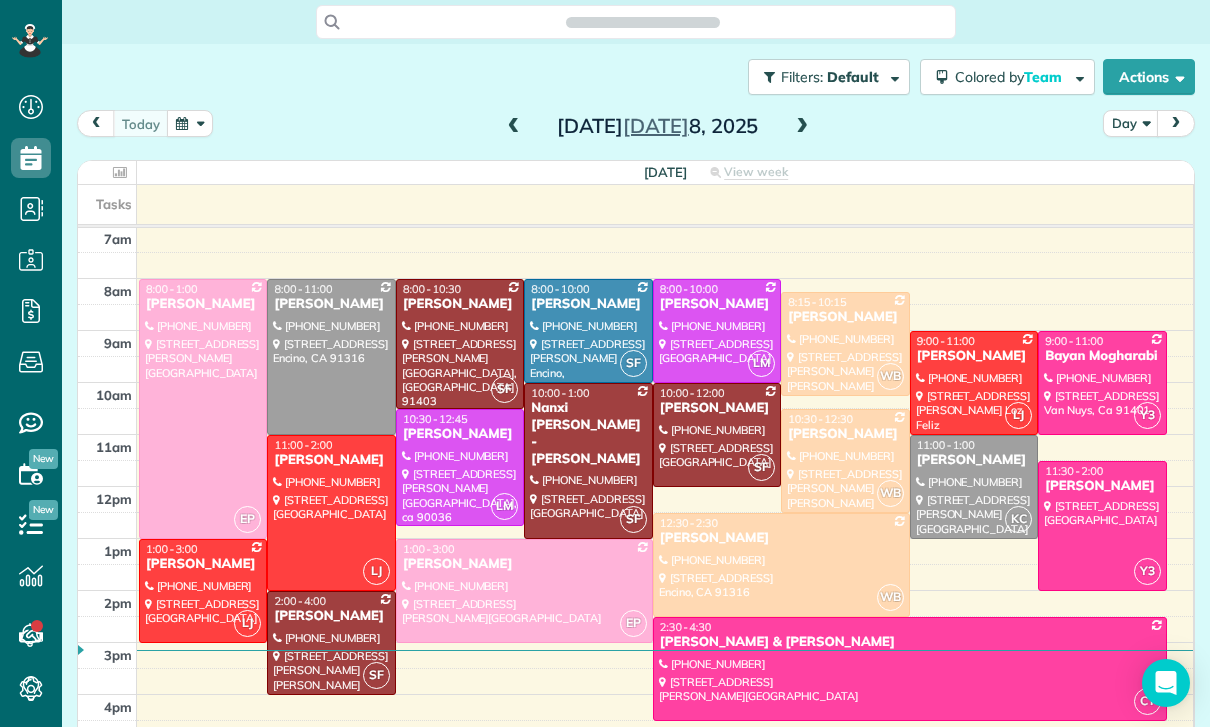 click at bounding box center (190, 123) 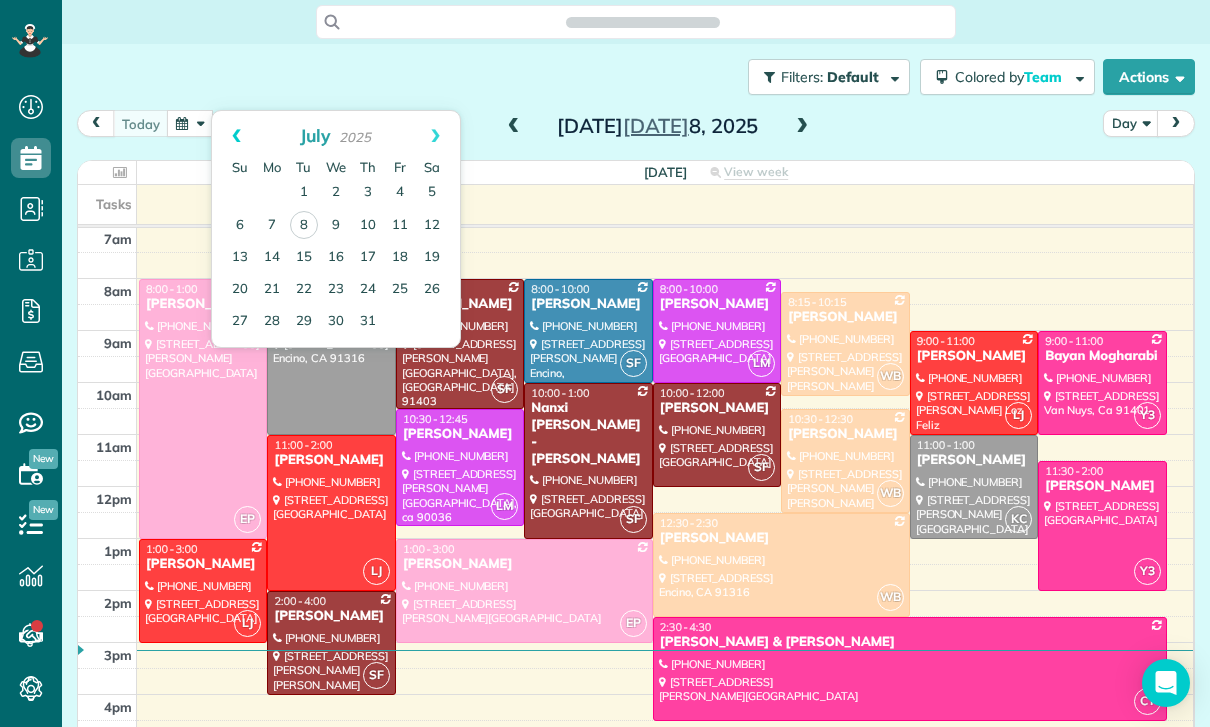 click on "Prev" at bounding box center (236, 136) 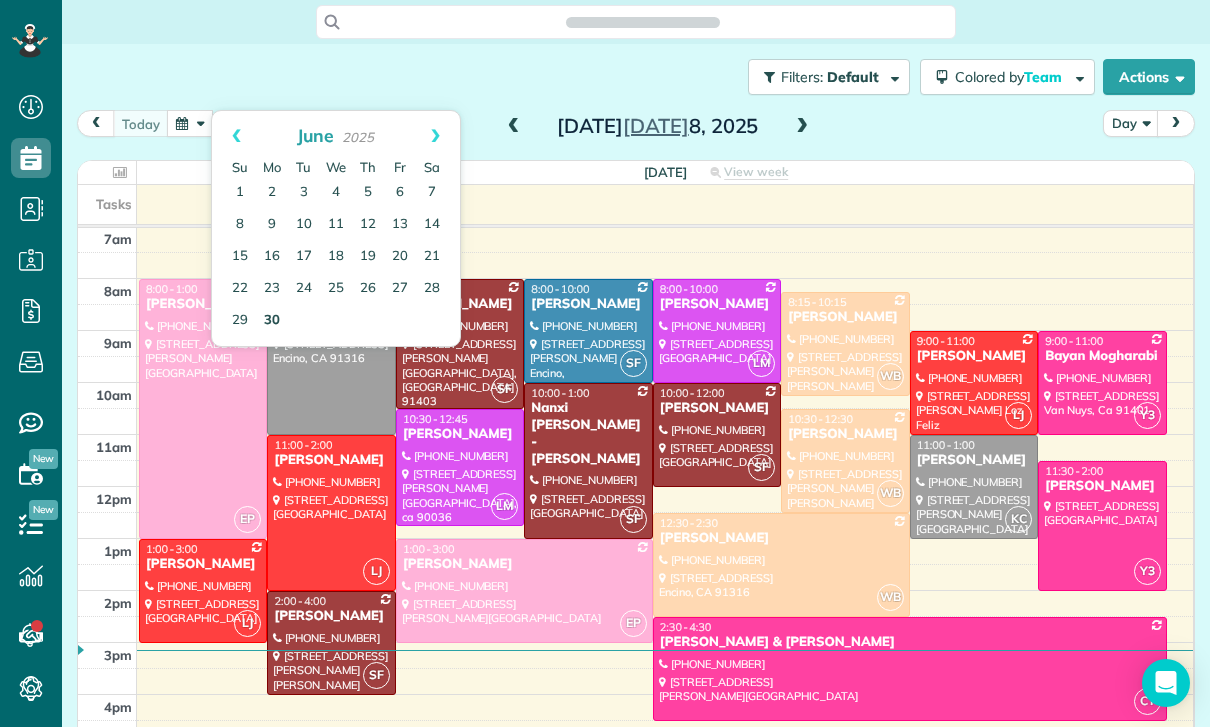 click on "30" at bounding box center (272, 321) 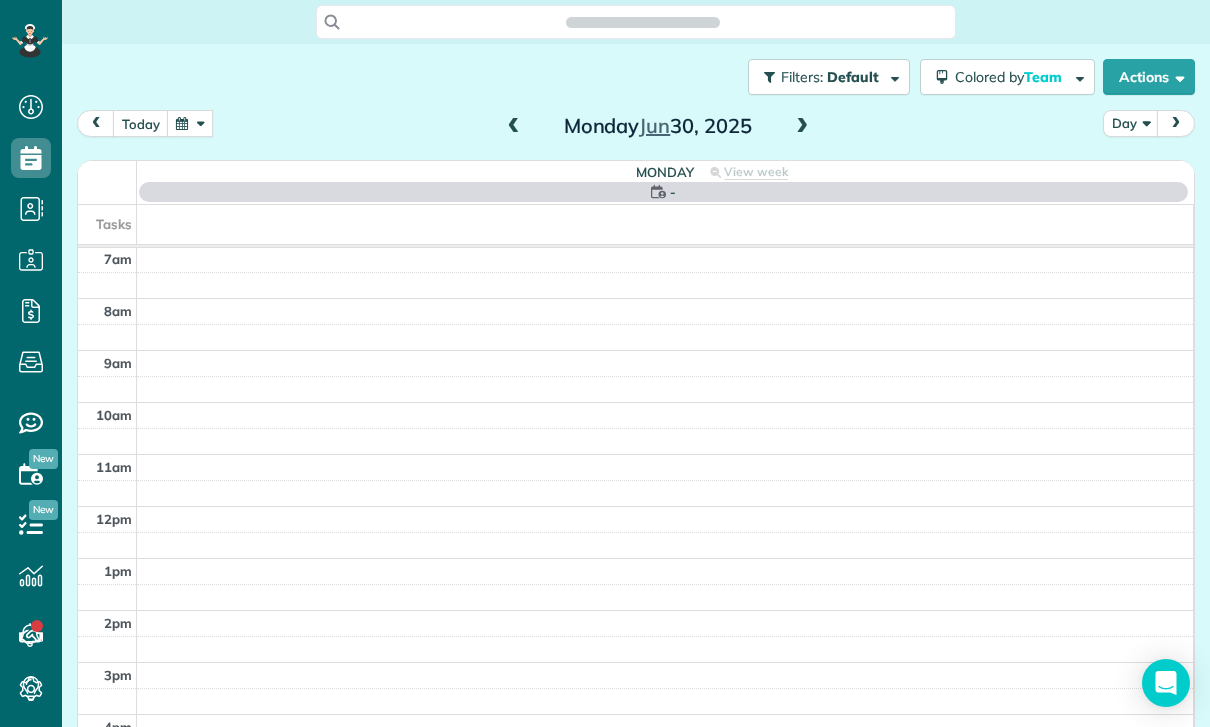 scroll, scrollTop: 157, scrollLeft: 0, axis: vertical 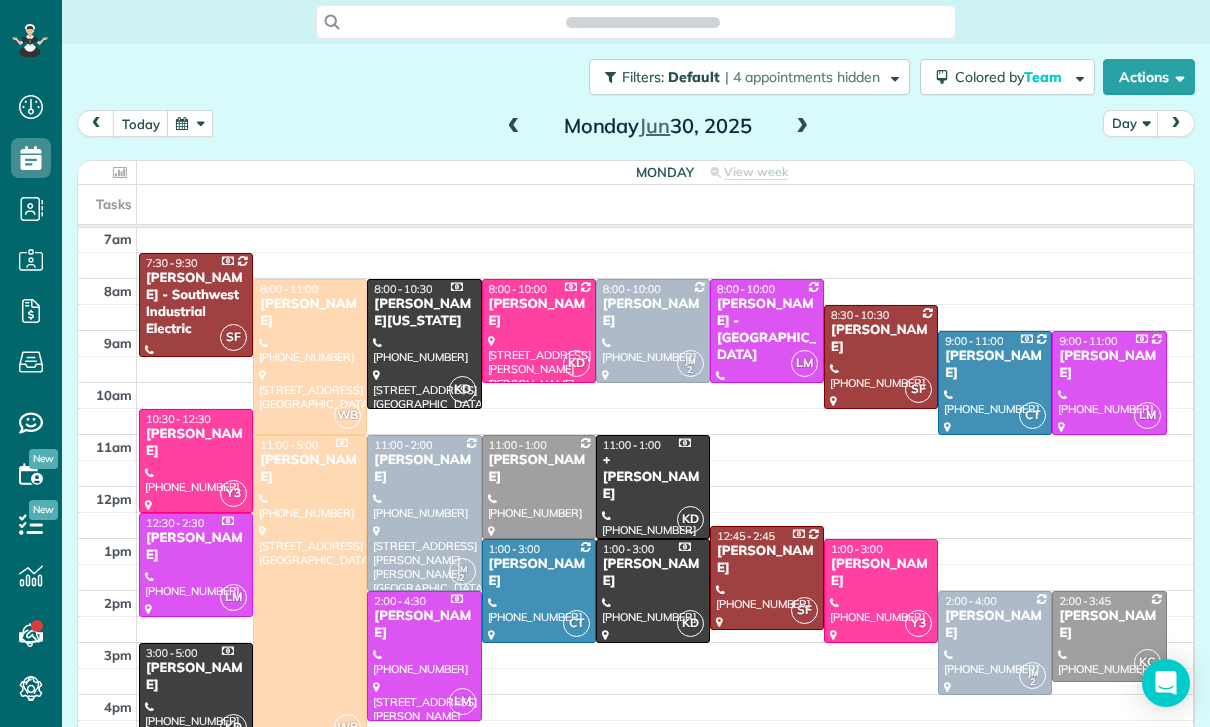 click at bounding box center (995, 643) 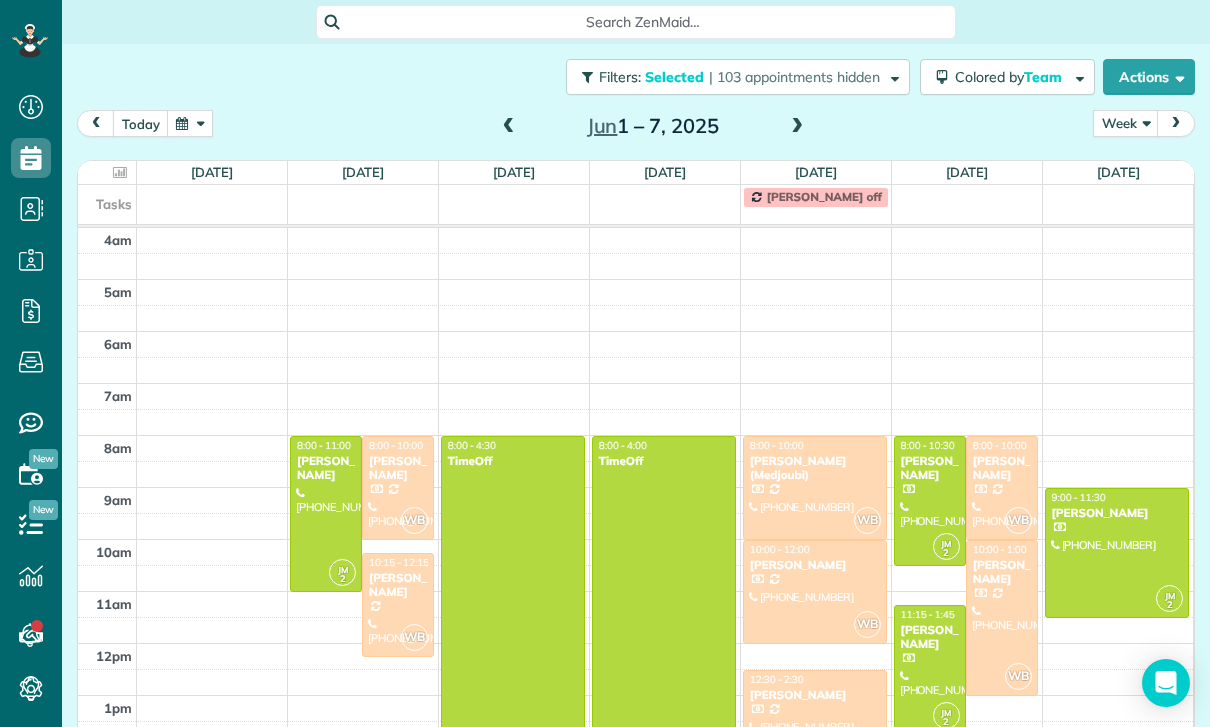 scroll, scrollTop: 64, scrollLeft: 0, axis: vertical 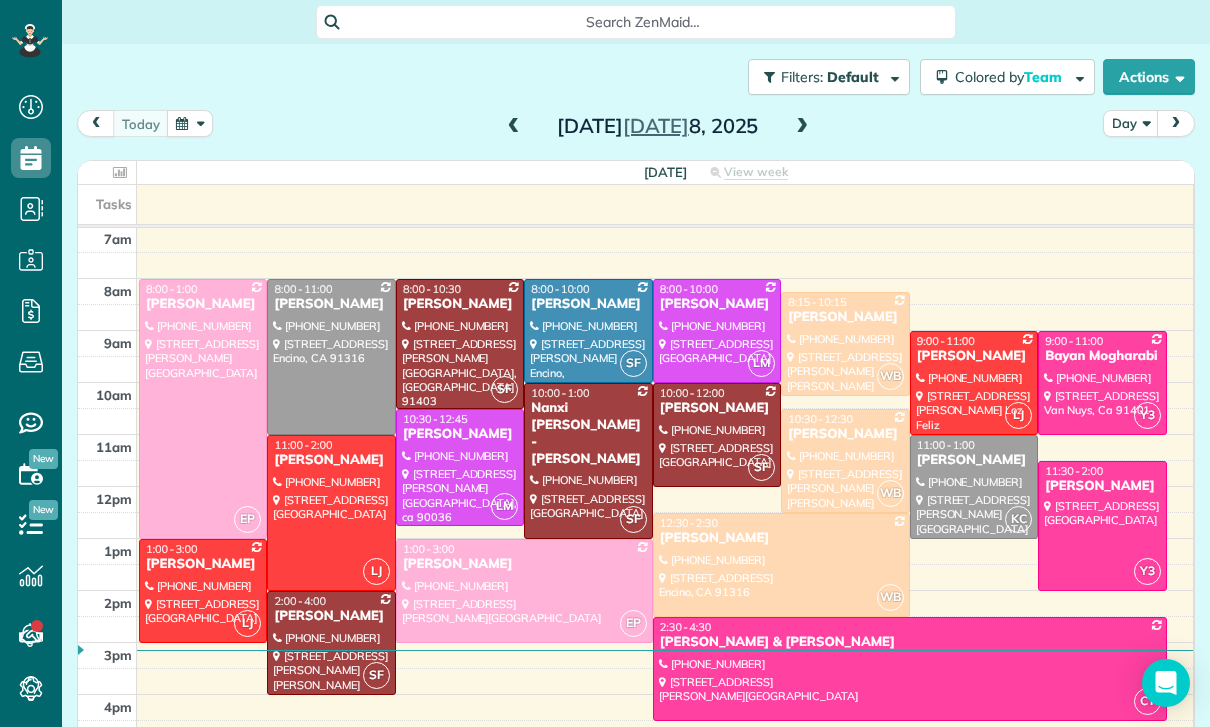 click at bounding box center [190, 123] 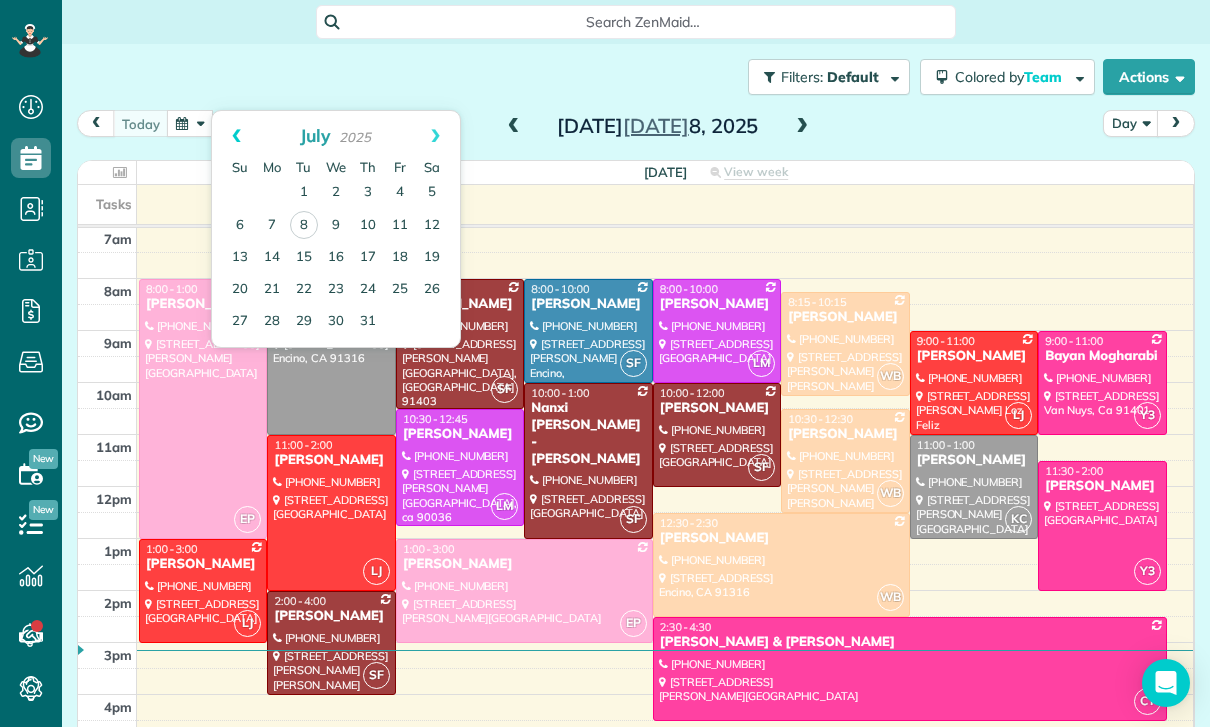 click on "Prev" at bounding box center (236, 136) 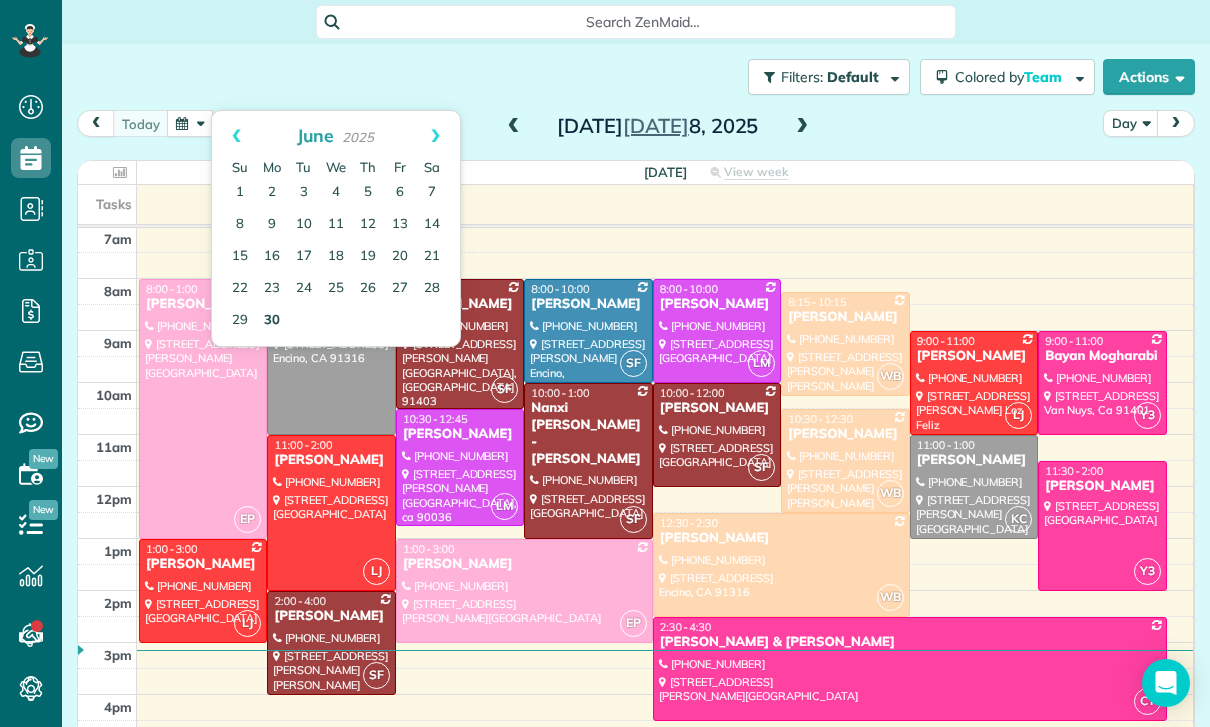 click on "30" at bounding box center (272, 321) 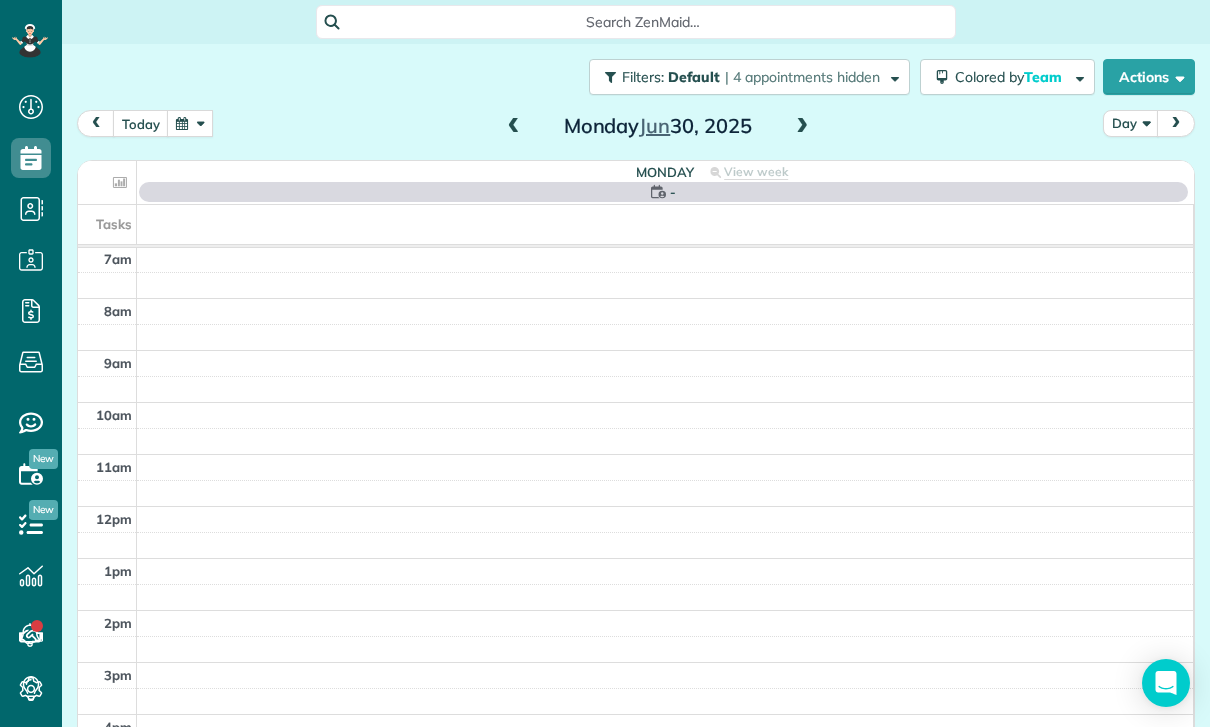 scroll, scrollTop: 157, scrollLeft: 0, axis: vertical 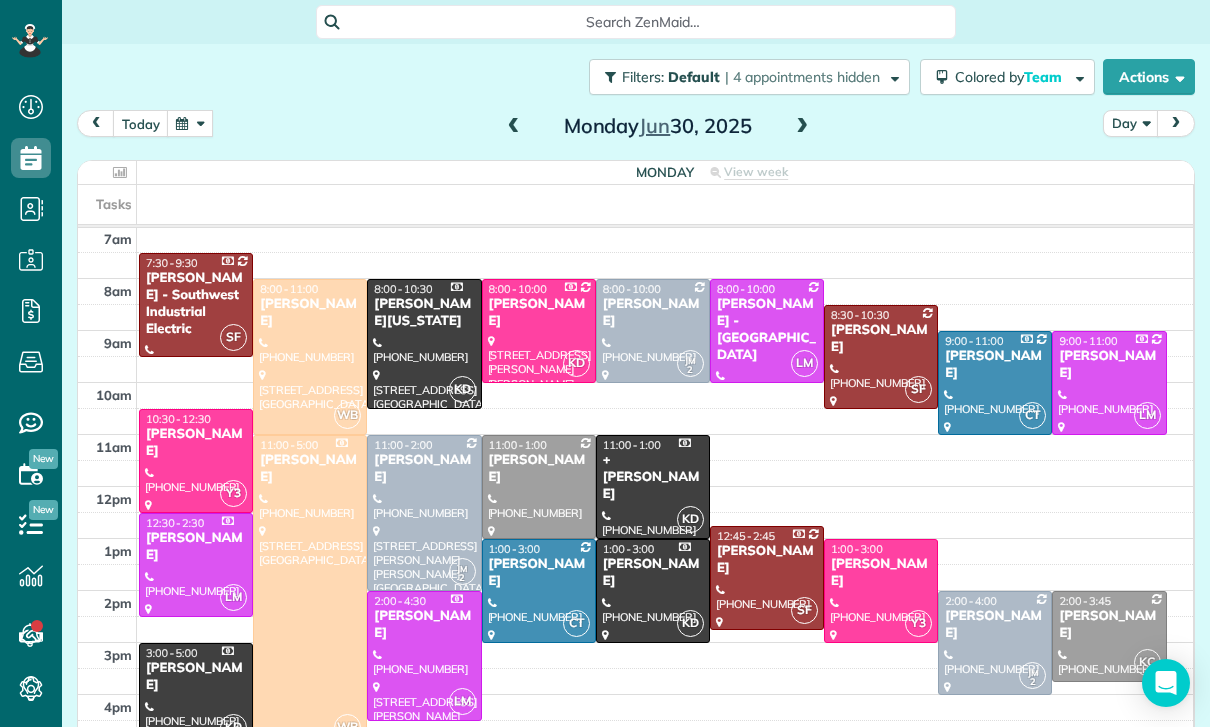 click at bounding box center (995, 643) 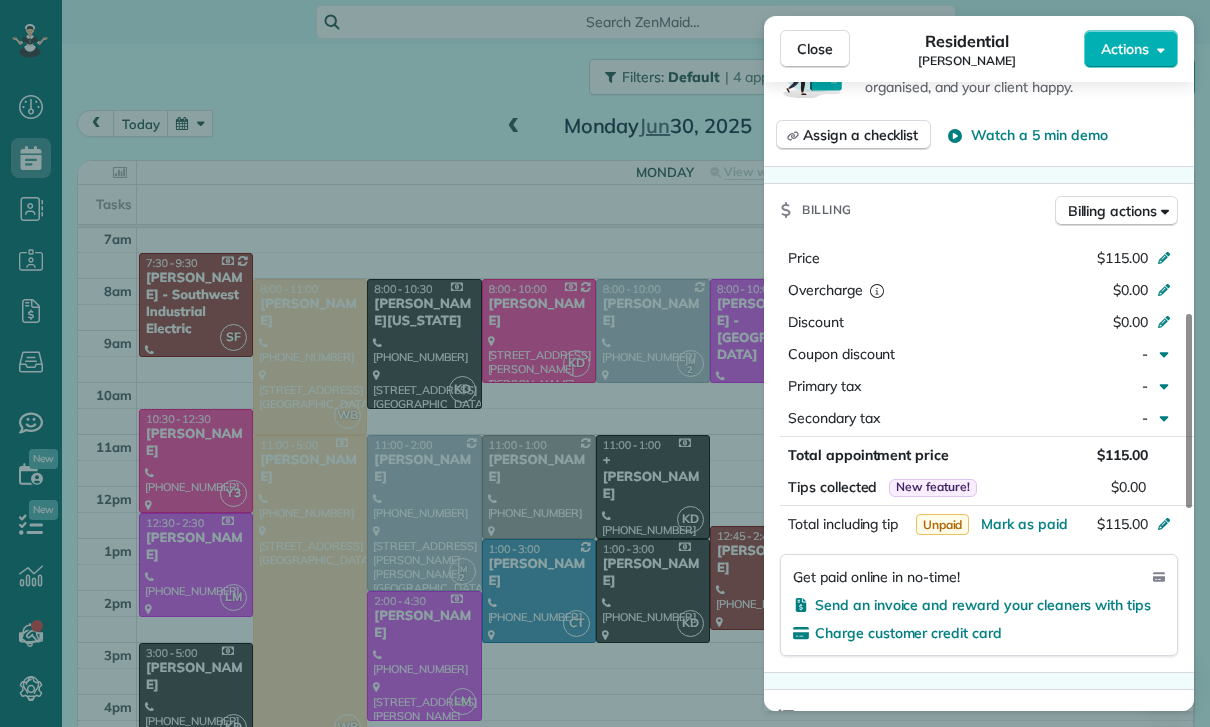 scroll, scrollTop: 826, scrollLeft: 0, axis: vertical 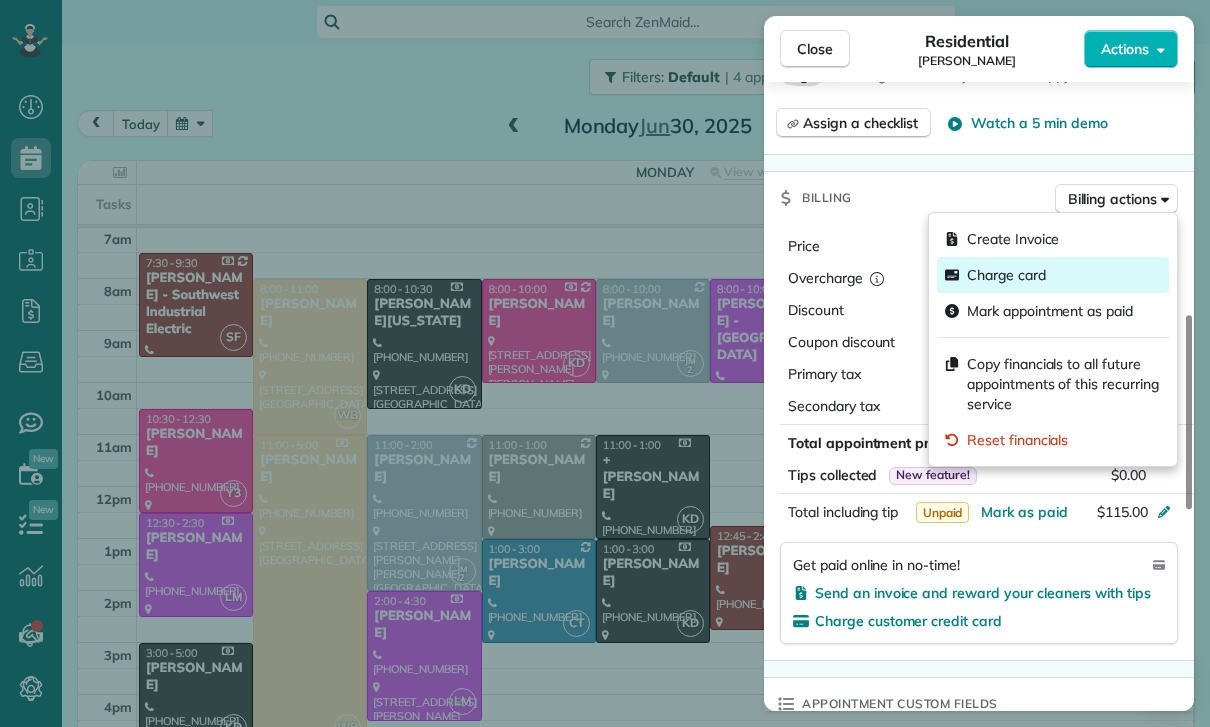 click on "Charge card" at bounding box center [1006, 275] 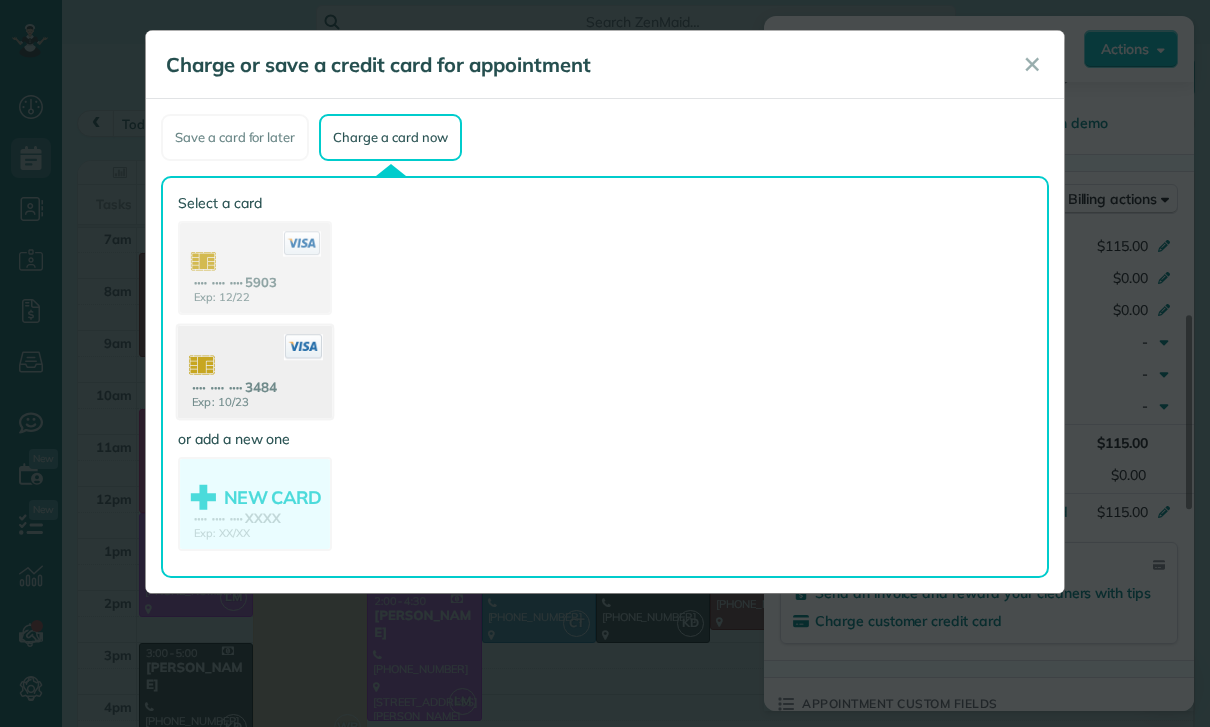 click 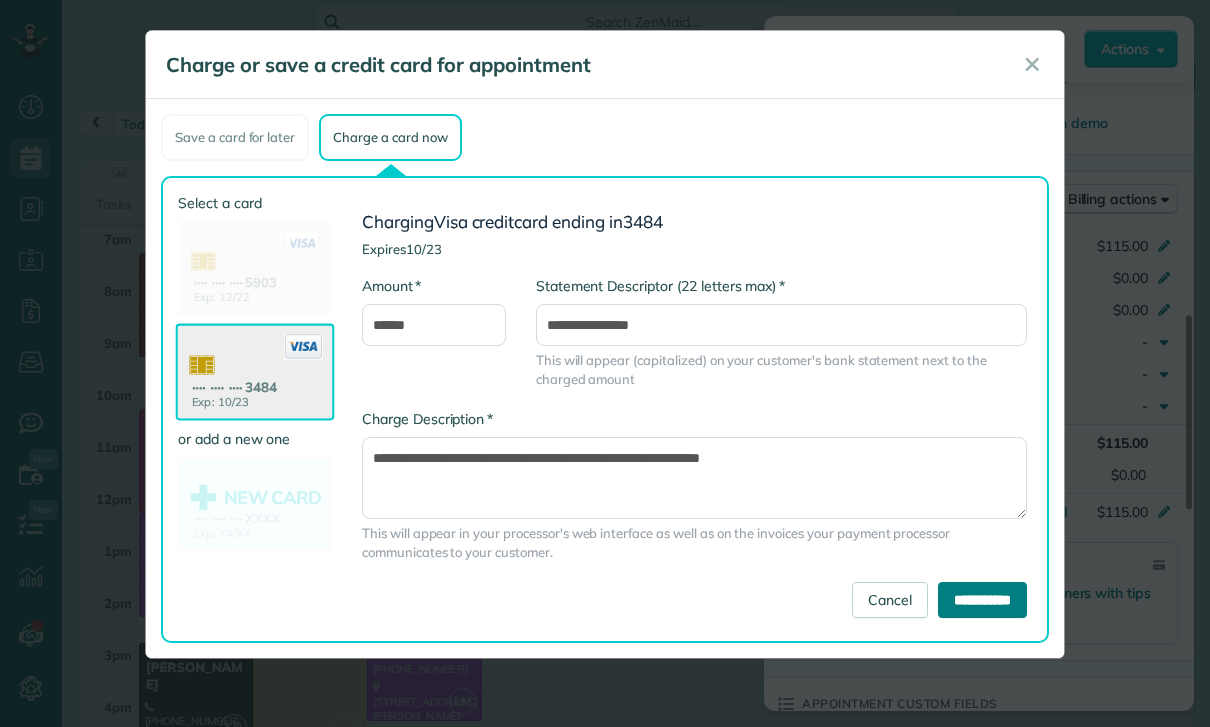click on "**********" at bounding box center (982, 600) 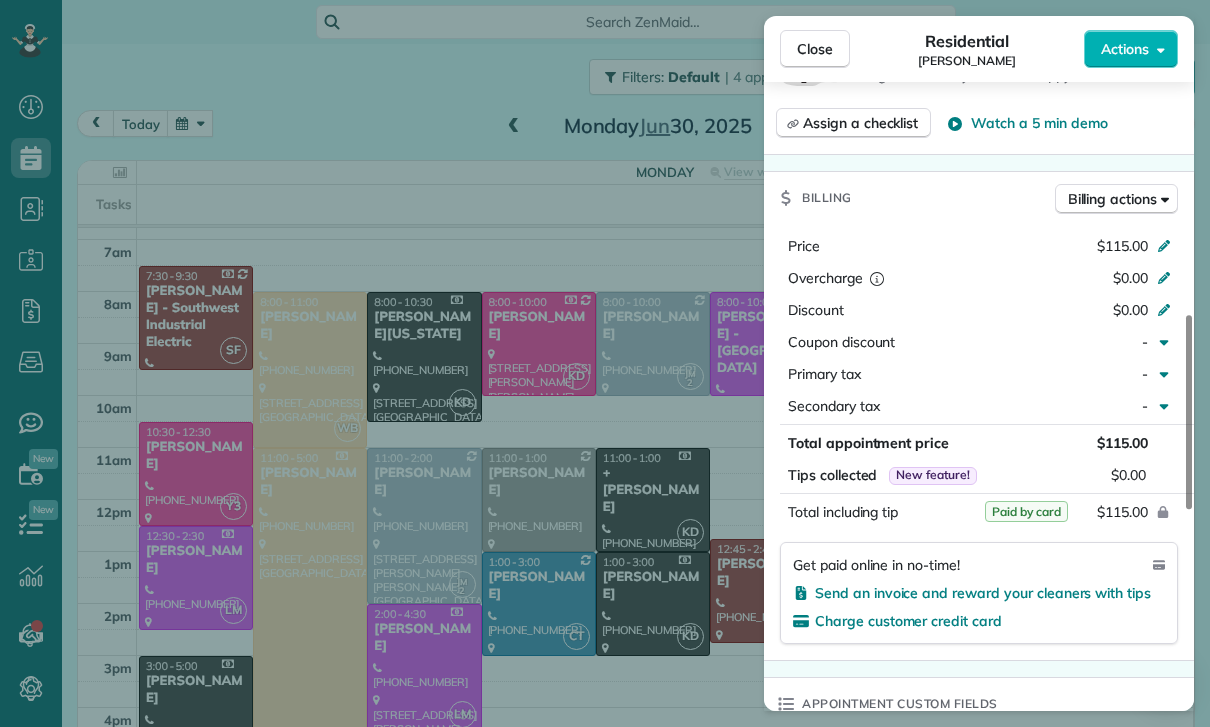 scroll, scrollTop: 157, scrollLeft: 0, axis: vertical 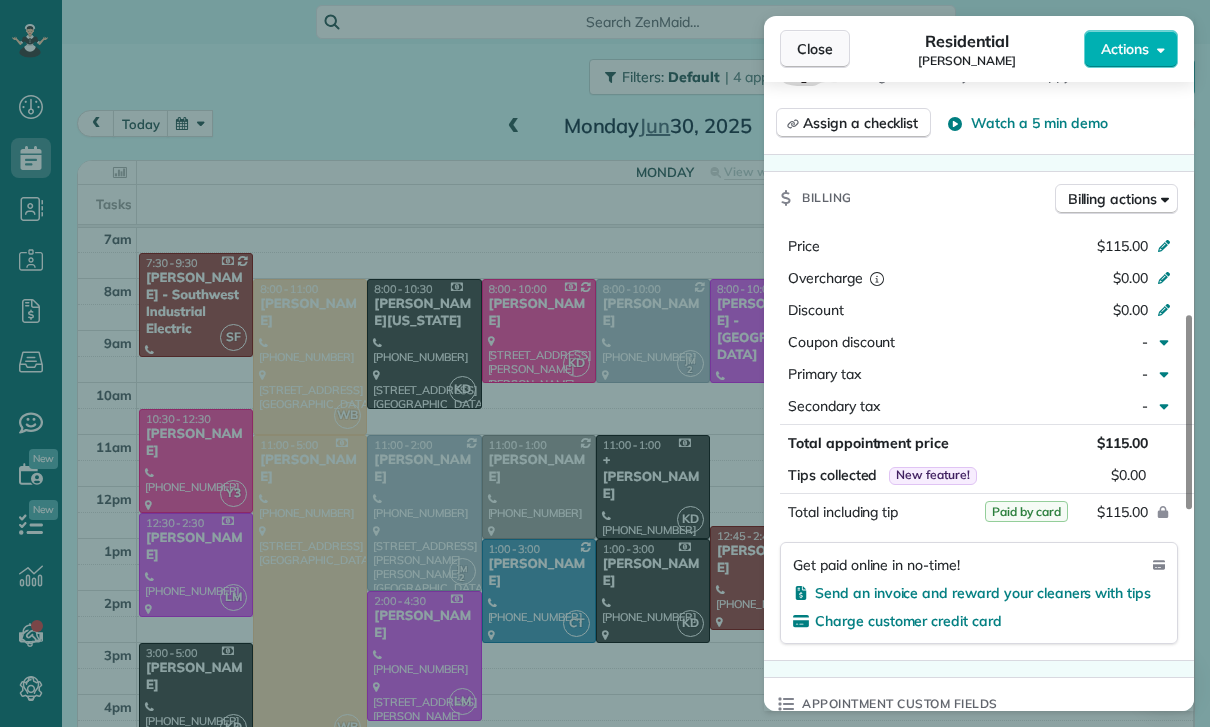 click on "Close" at bounding box center (815, 49) 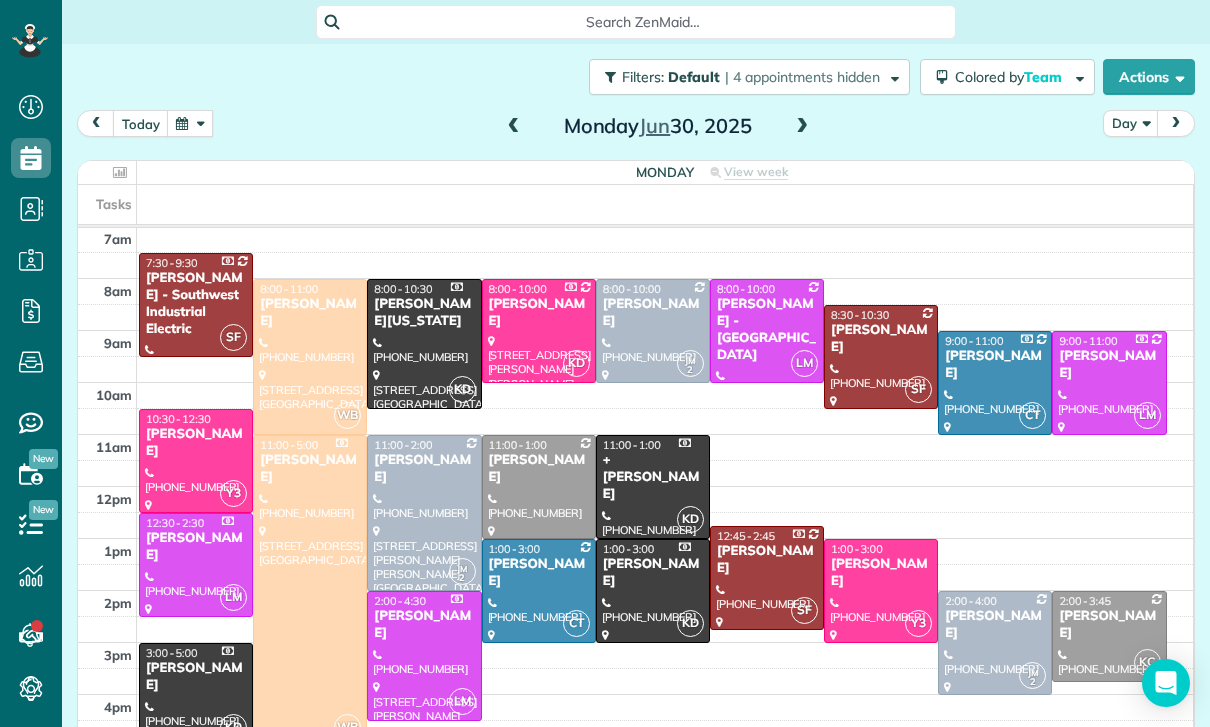 click at bounding box center [190, 123] 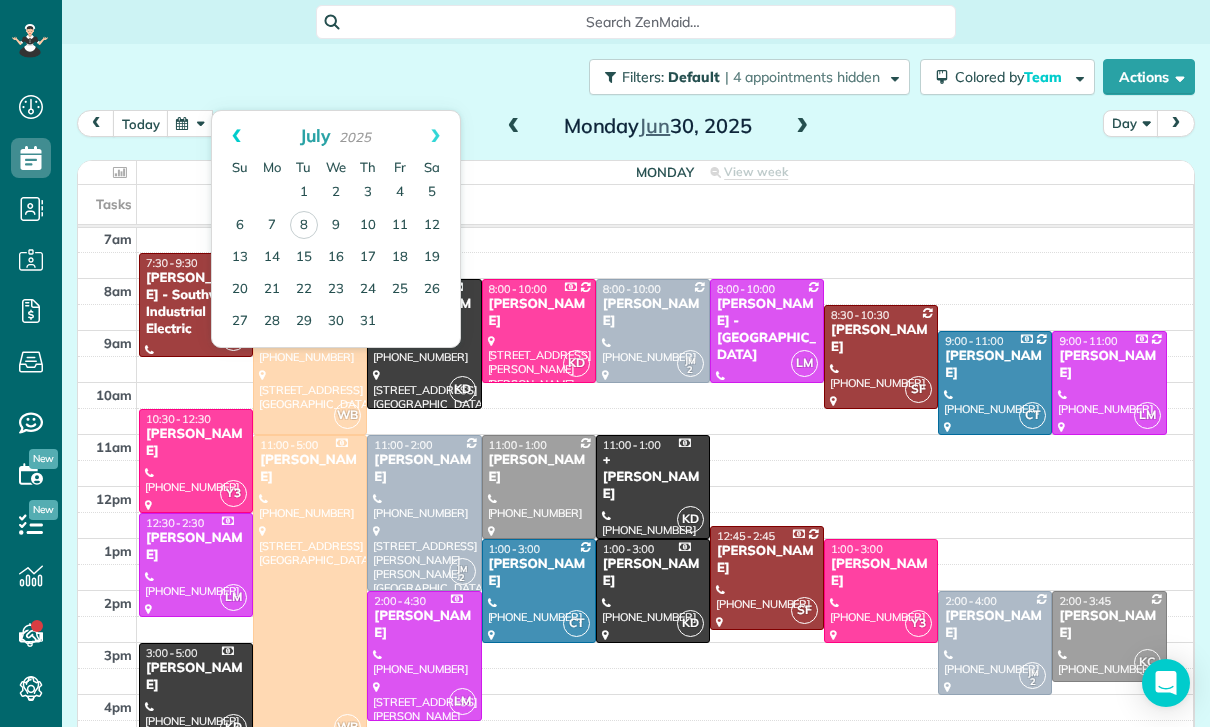 click on "Prev" at bounding box center (236, 136) 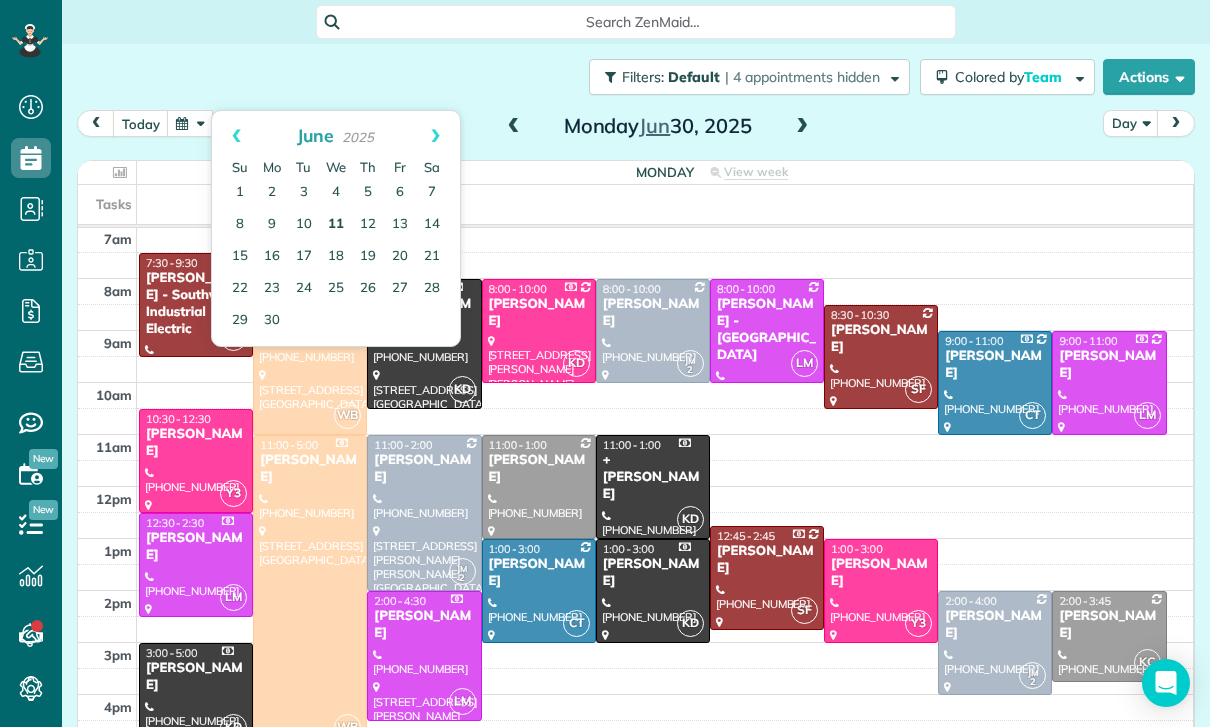 click on "11" at bounding box center (336, 225) 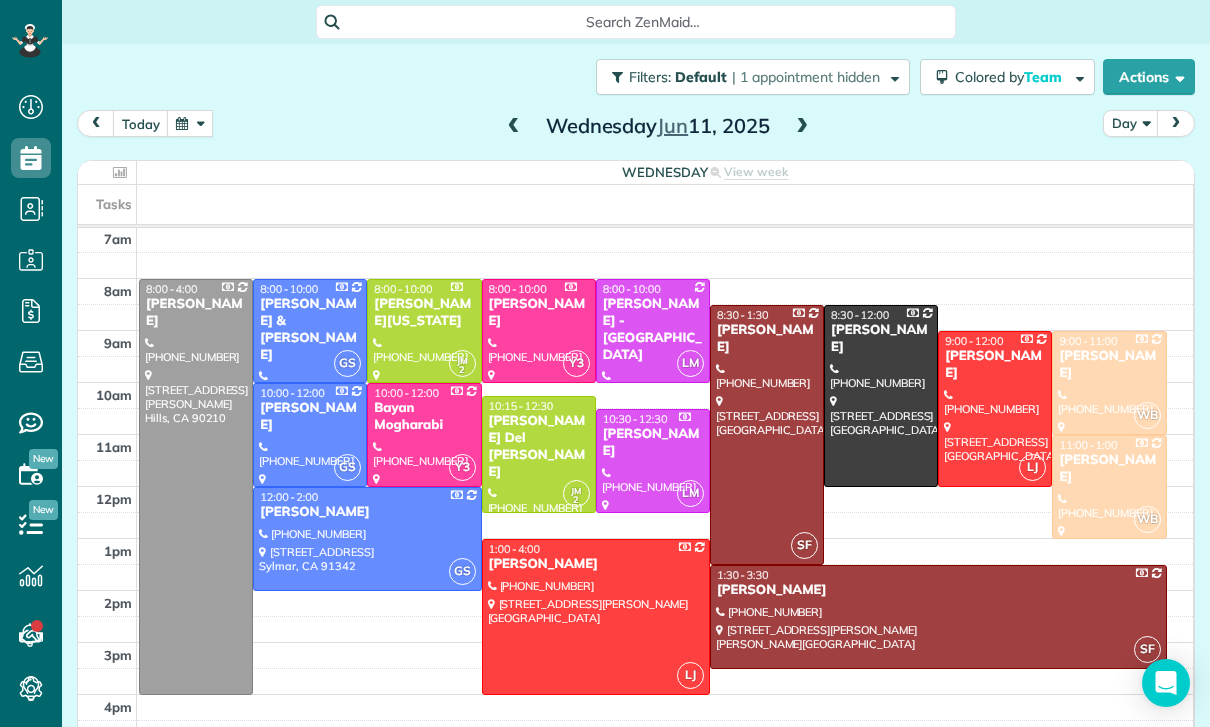 scroll, scrollTop: 157, scrollLeft: 0, axis: vertical 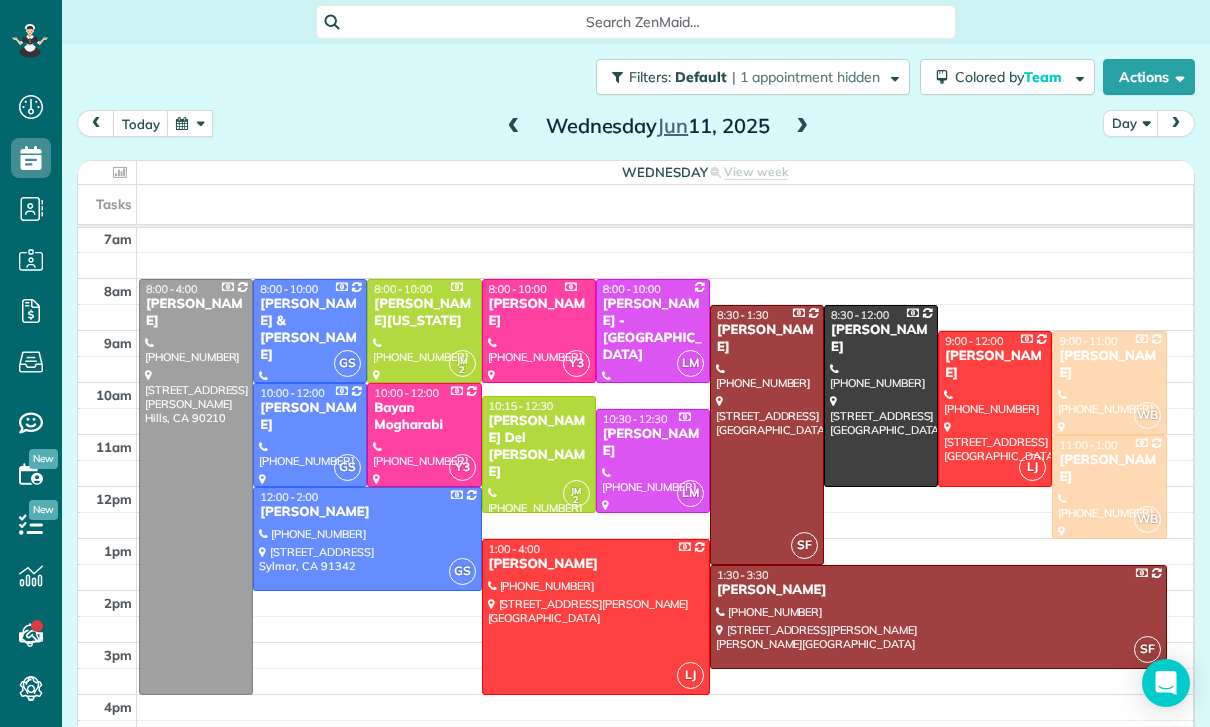 click at bounding box center [514, 127] 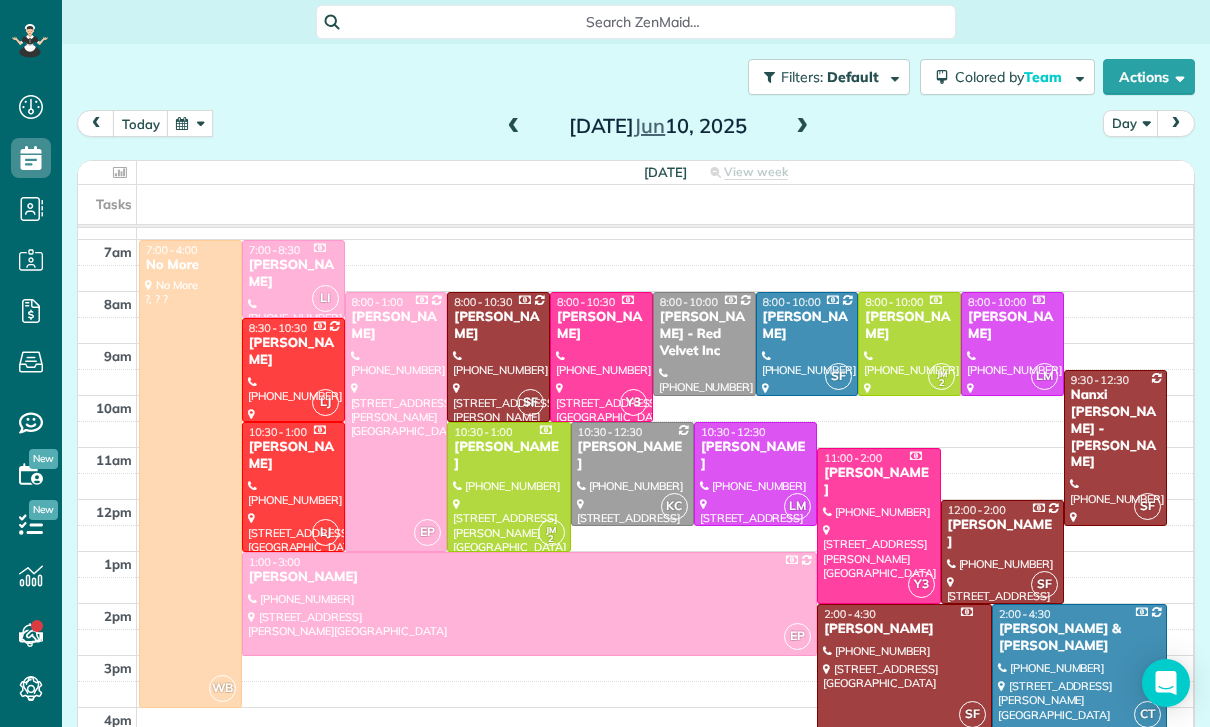 scroll, scrollTop: 157, scrollLeft: 0, axis: vertical 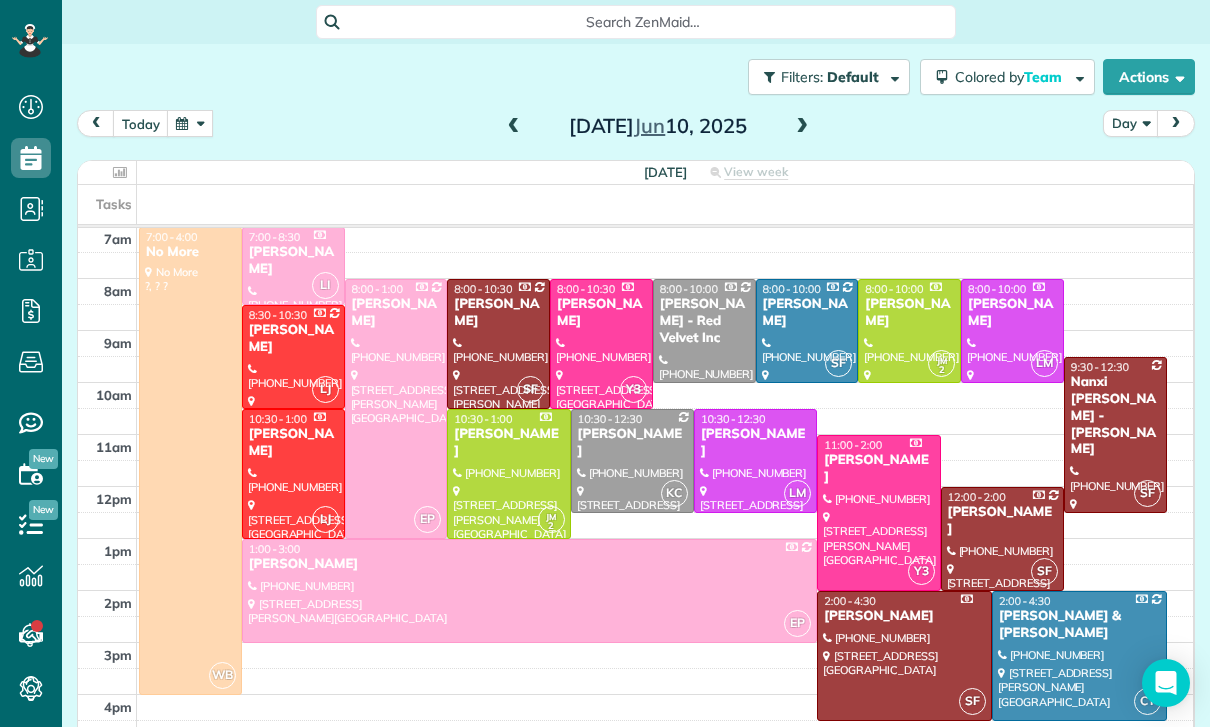 click at bounding box center [190, 123] 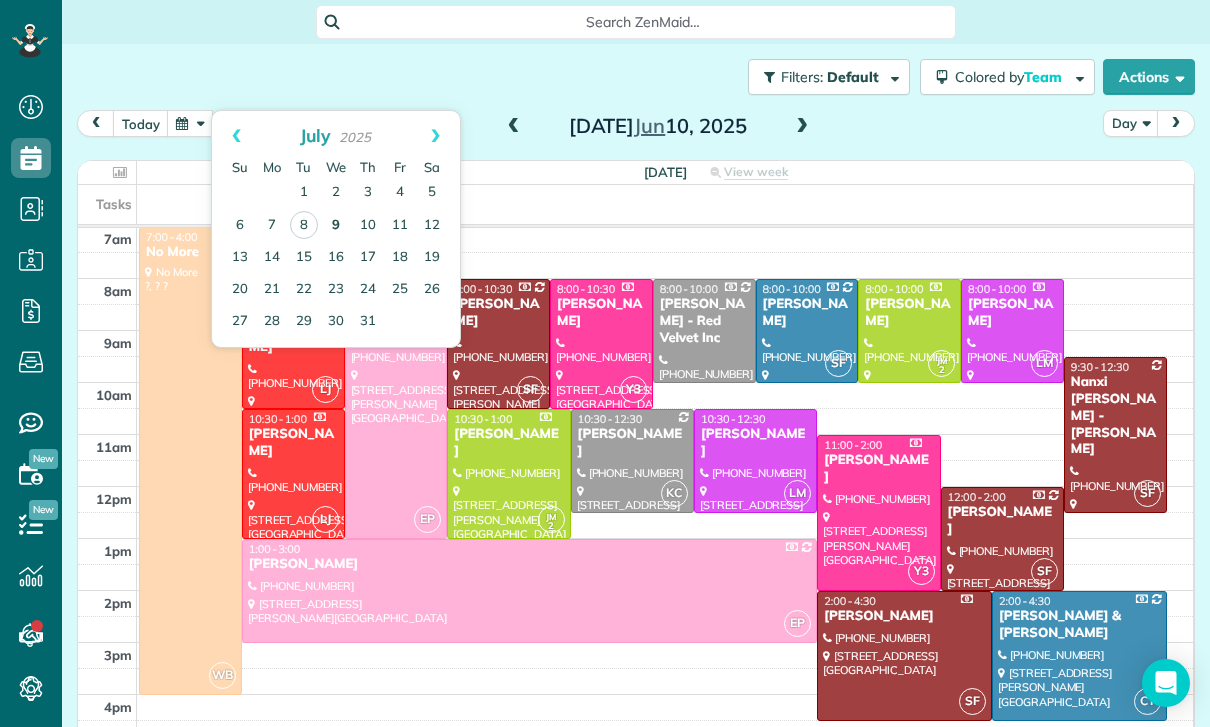 click on "9" at bounding box center (336, 226) 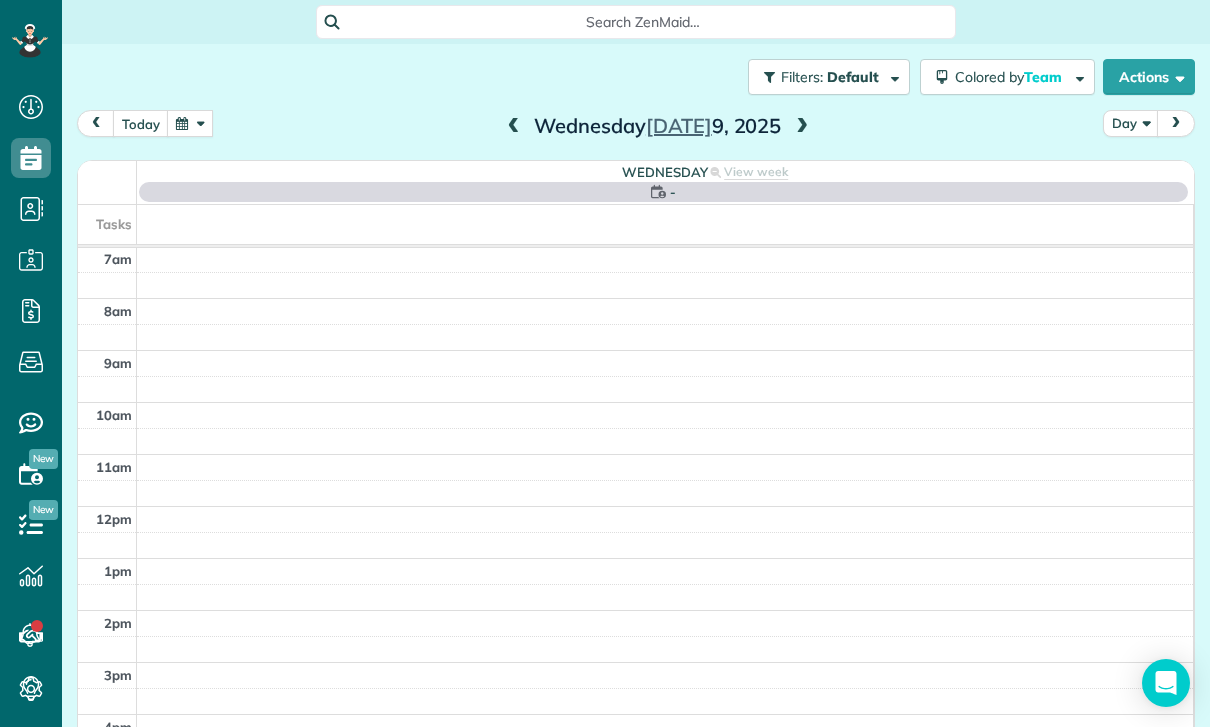 scroll, scrollTop: 157, scrollLeft: 0, axis: vertical 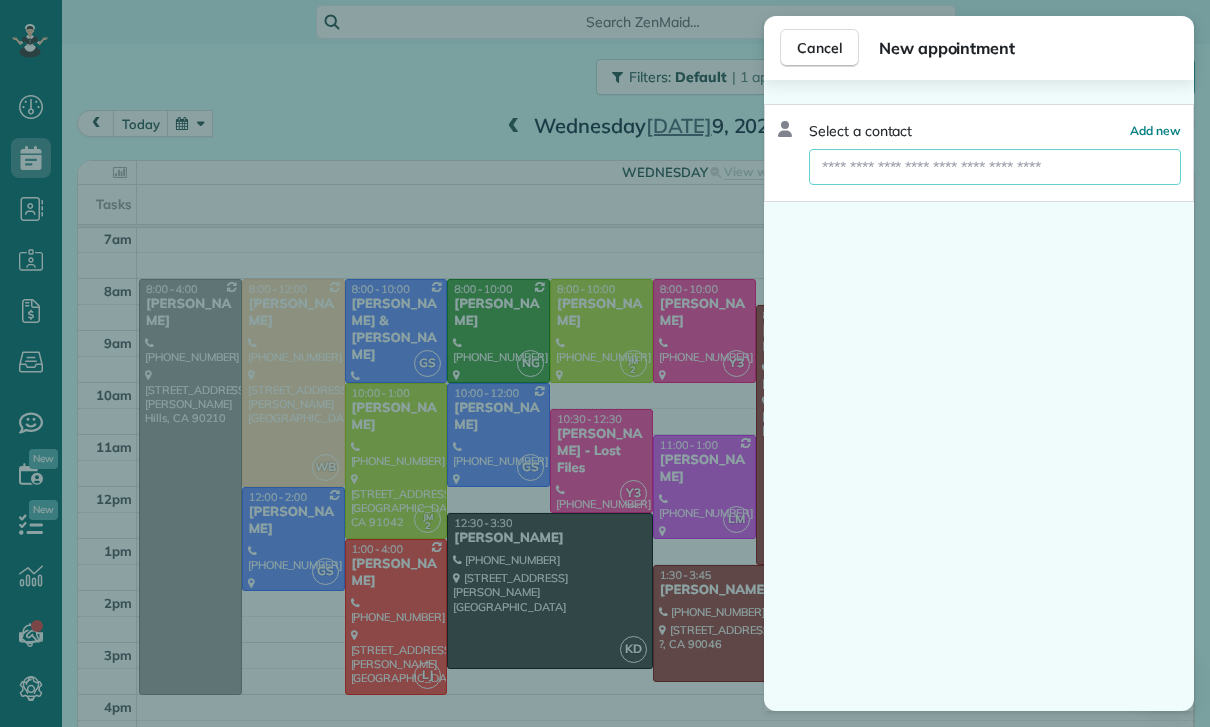 click at bounding box center (995, 167) 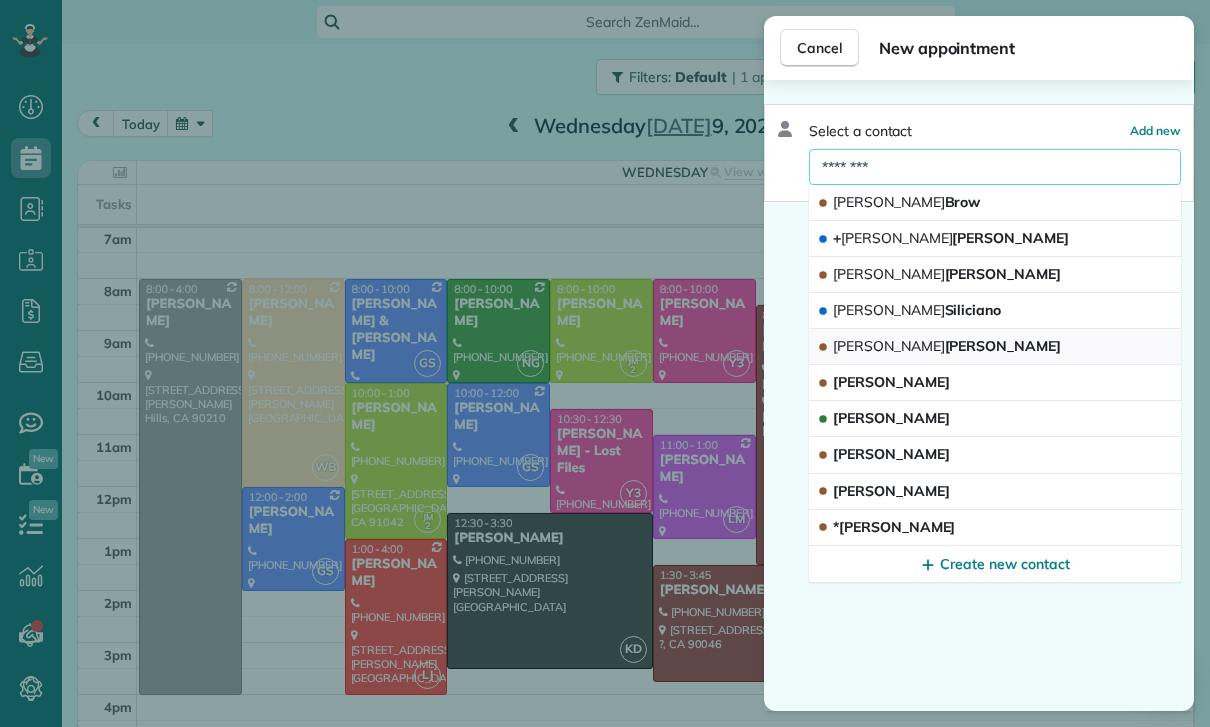 type on "********" 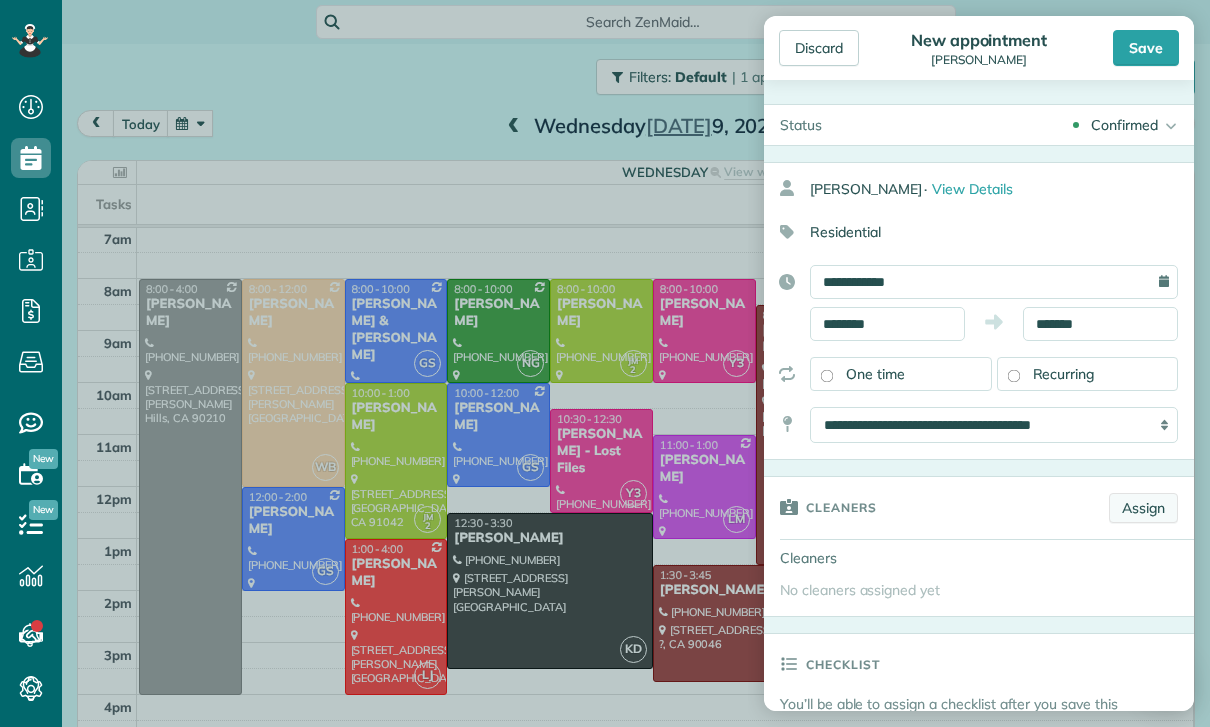 click on "Assign" at bounding box center [1143, 508] 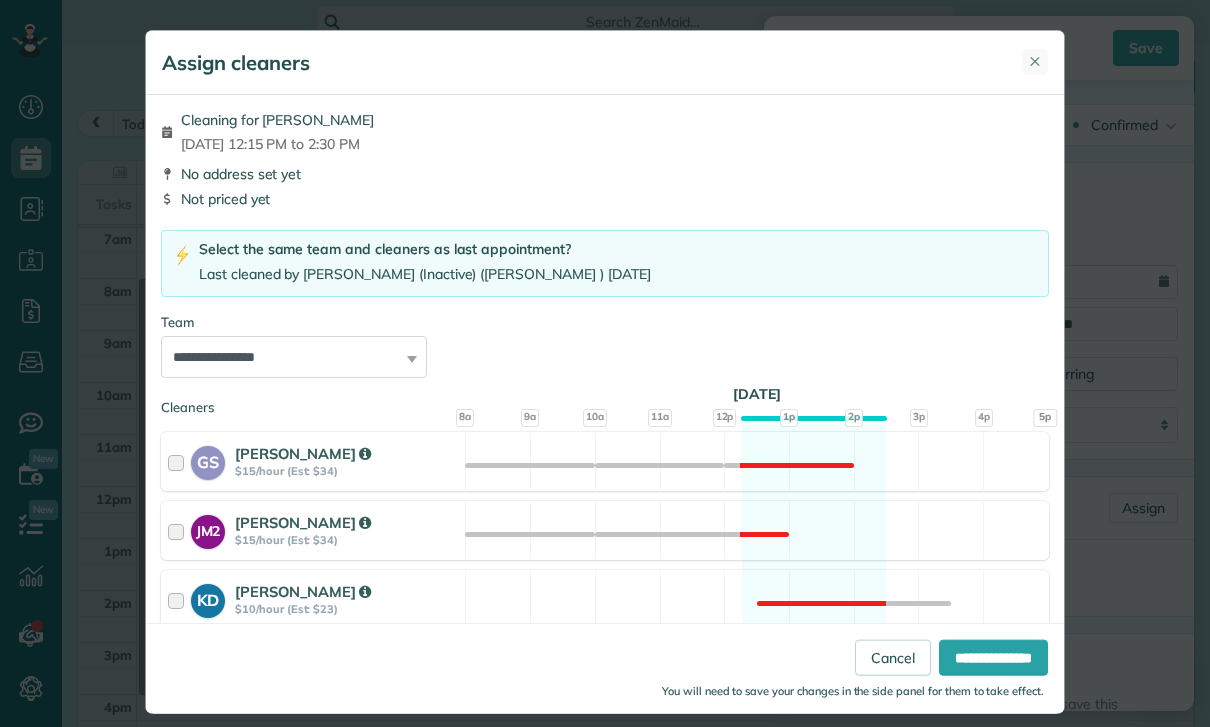 click on "✕" at bounding box center [1035, 61] 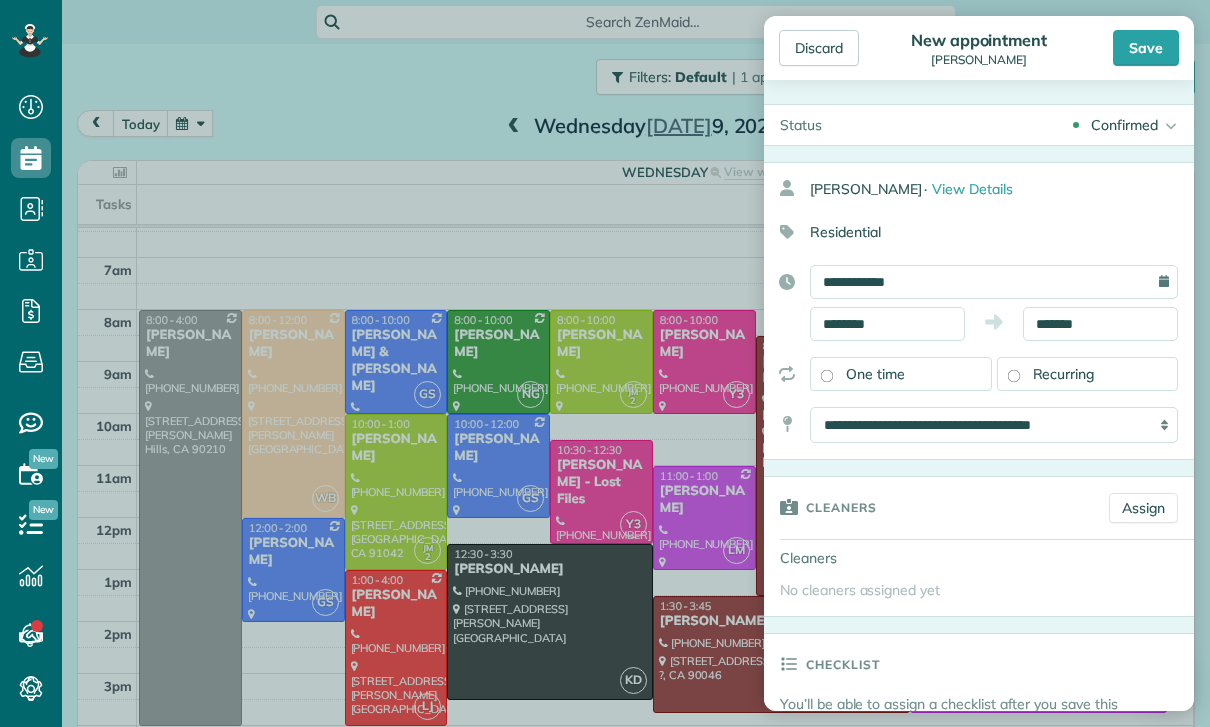 scroll, scrollTop: 157, scrollLeft: 0, axis: vertical 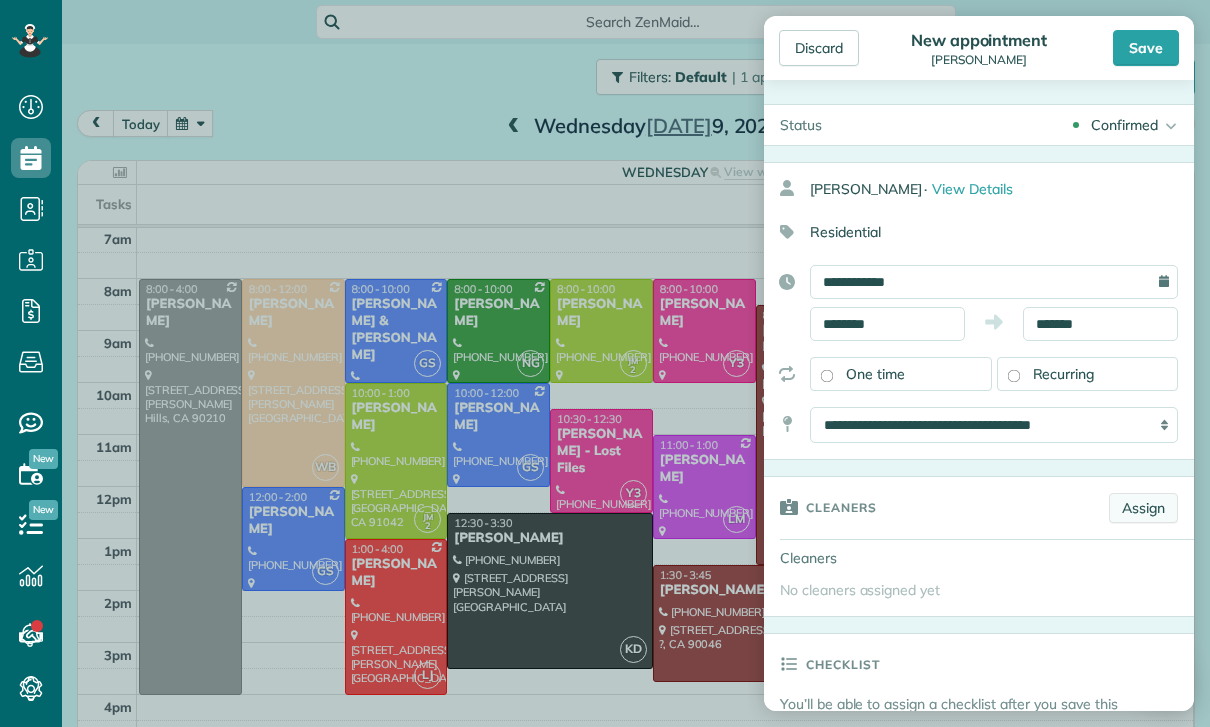 click on "Assign" at bounding box center (1143, 508) 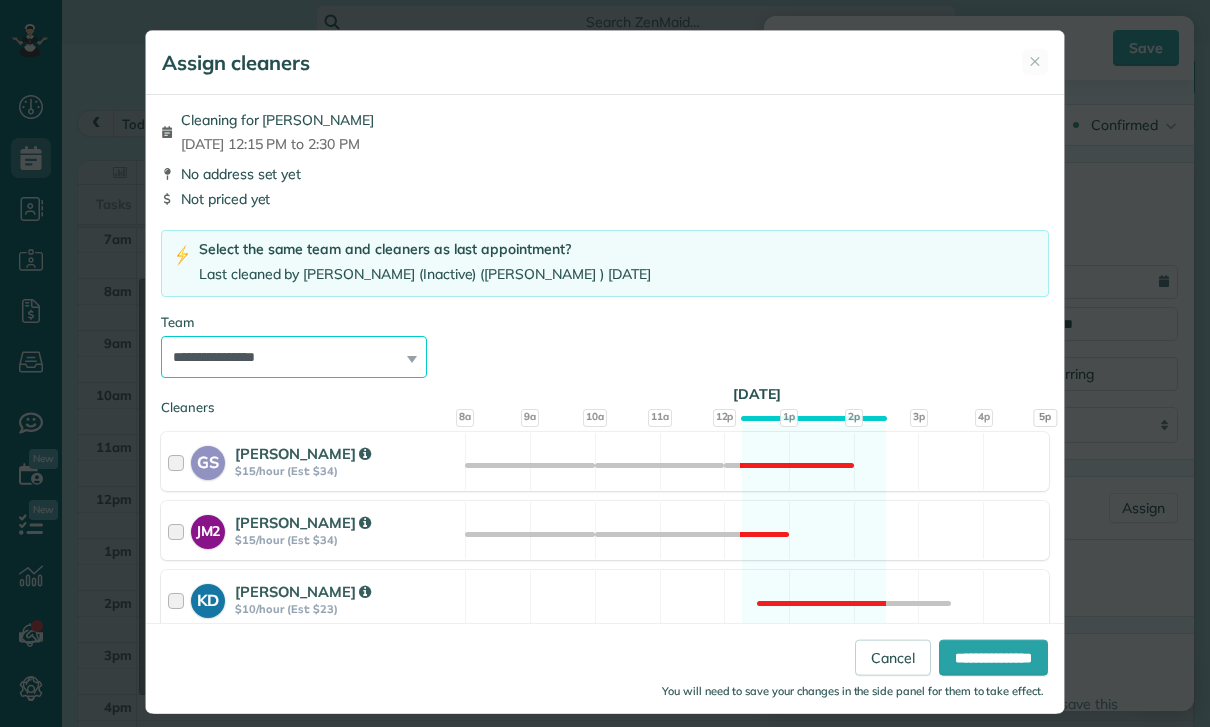 click on "**********" at bounding box center (294, 357) 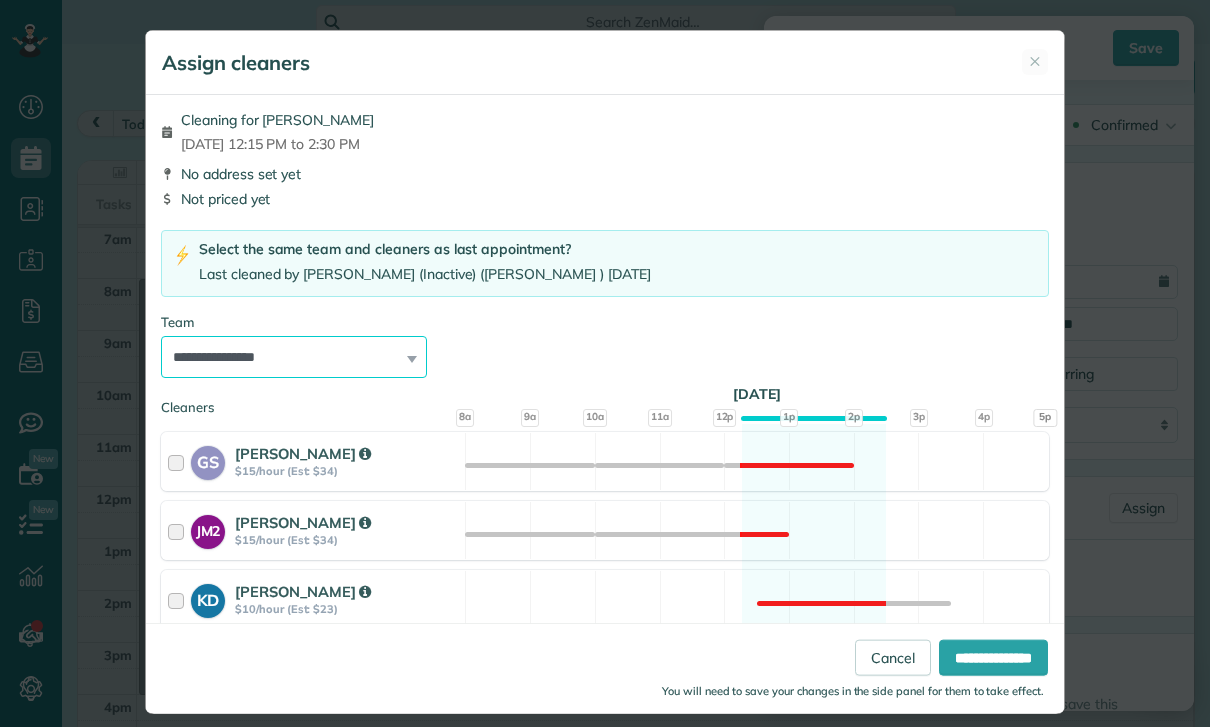 select on "***" 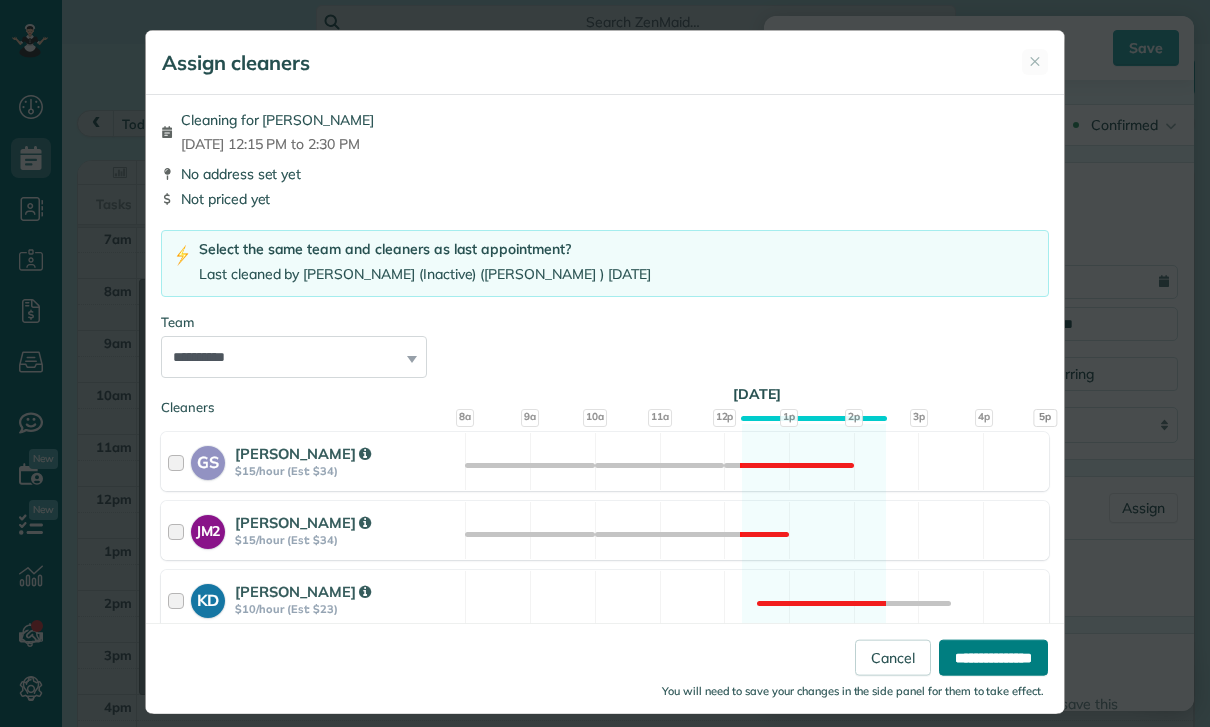 click on "**********" at bounding box center [993, 658] 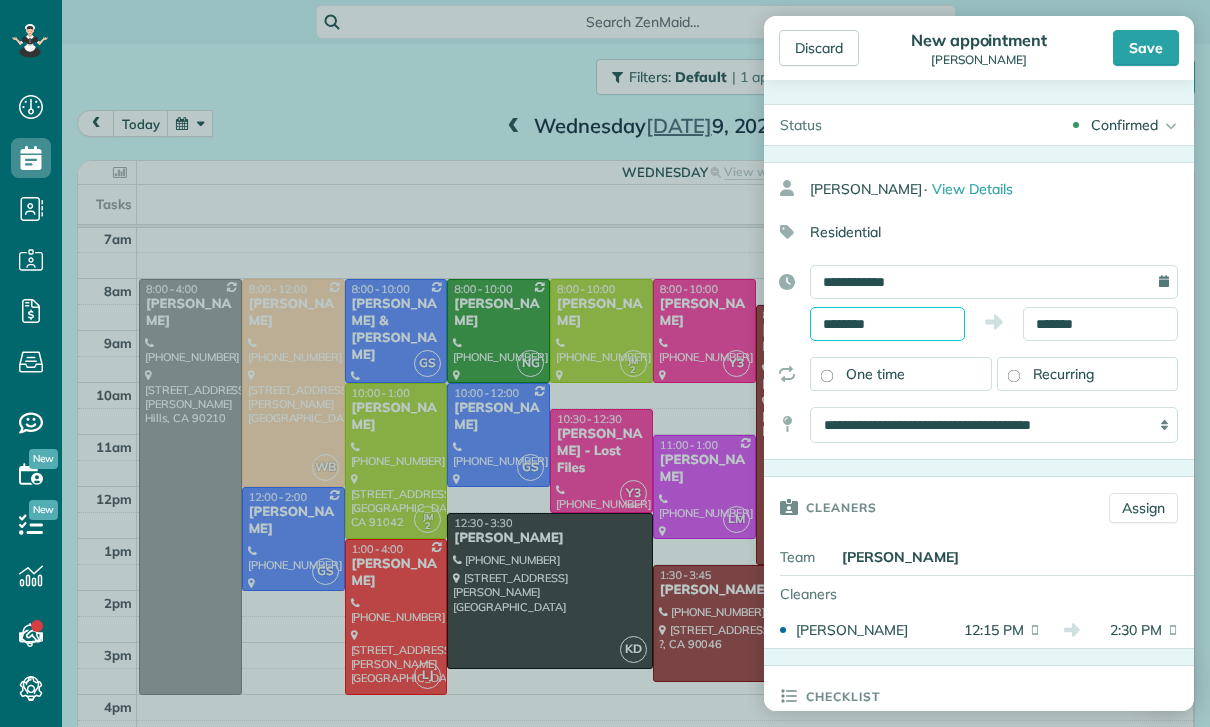 click on "Dashboard
Scheduling
Calendar View
List View
Dispatch View - Weekly scheduling (Beta)" at bounding box center [605, 363] 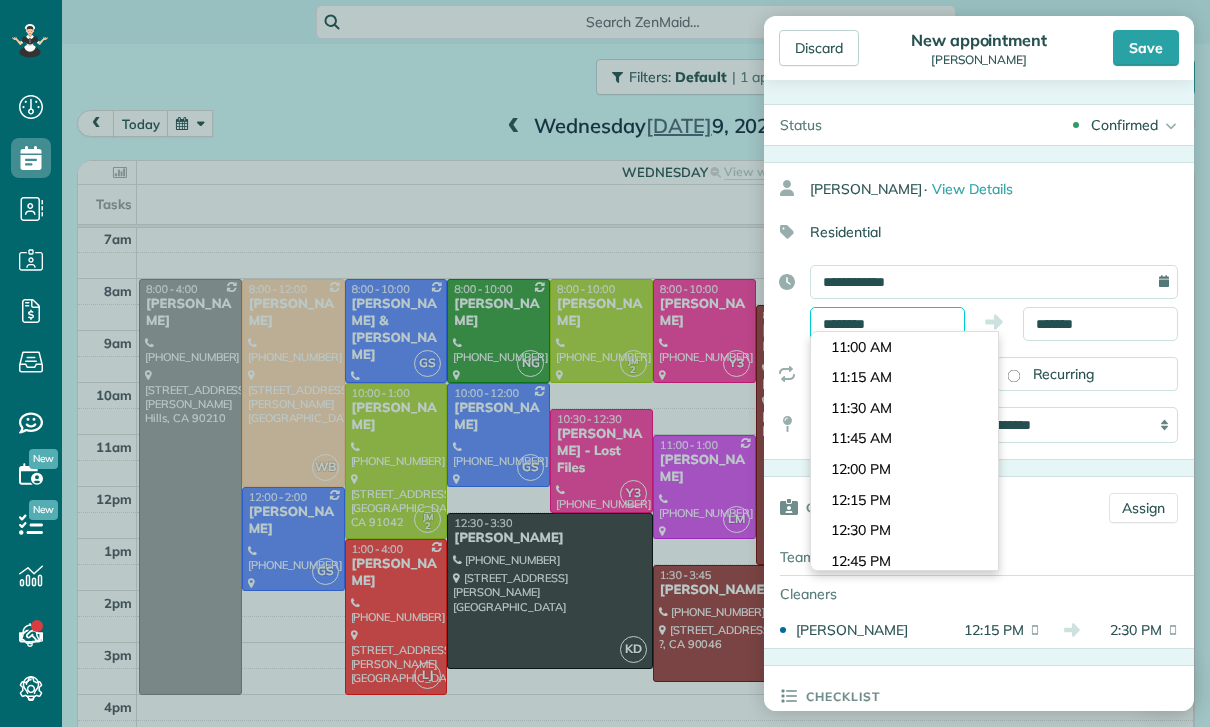 scroll, scrollTop: 1295, scrollLeft: 0, axis: vertical 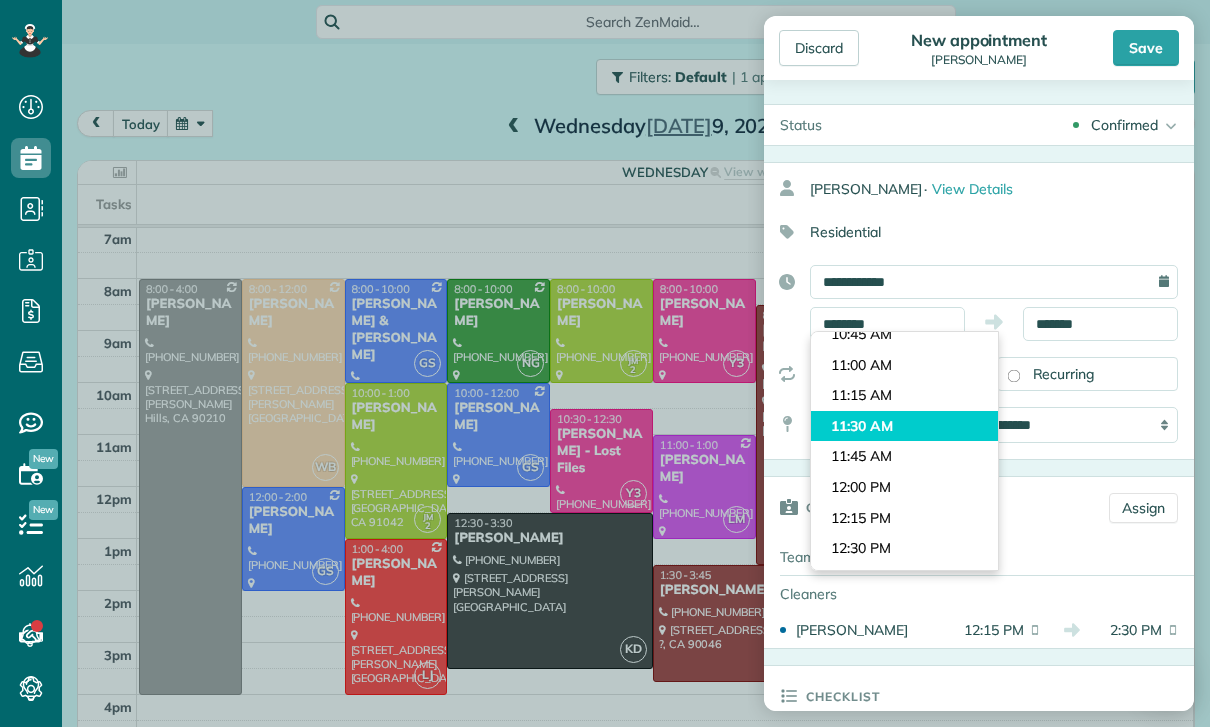click on "Dashboard
Scheduling
Calendar View
List View
Dispatch View - Weekly scheduling (Beta)" at bounding box center [605, 363] 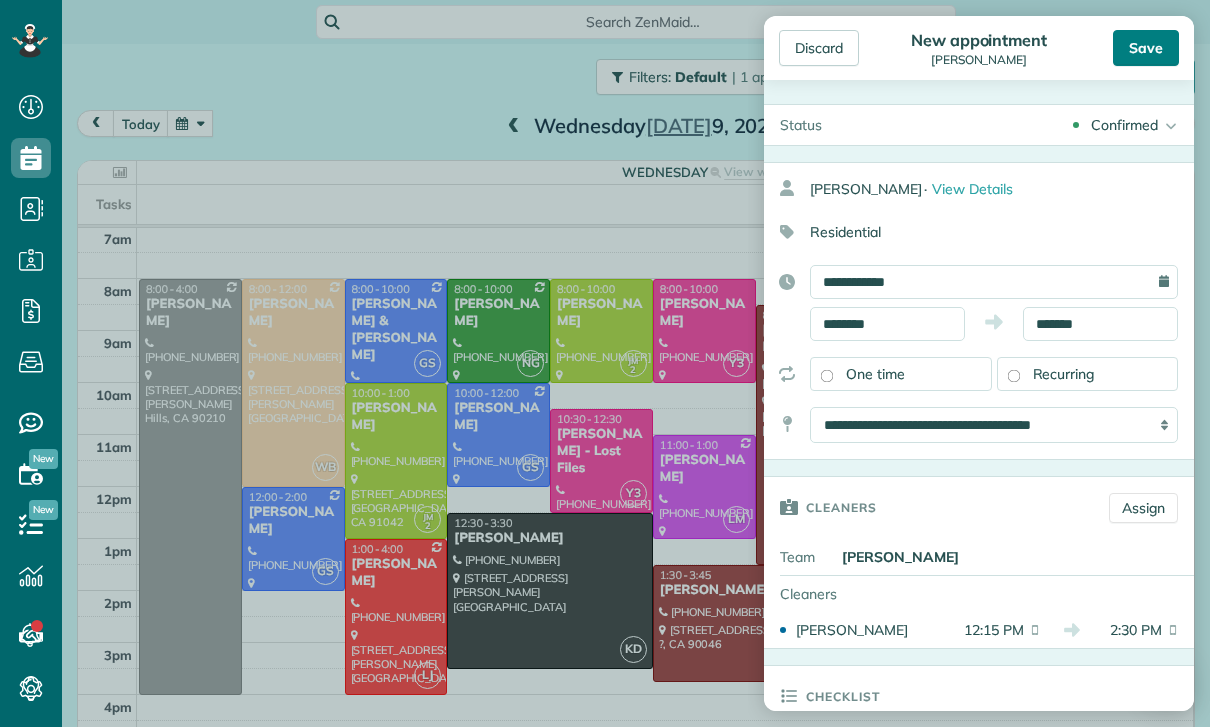 click on "Save" at bounding box center [1146, 48] 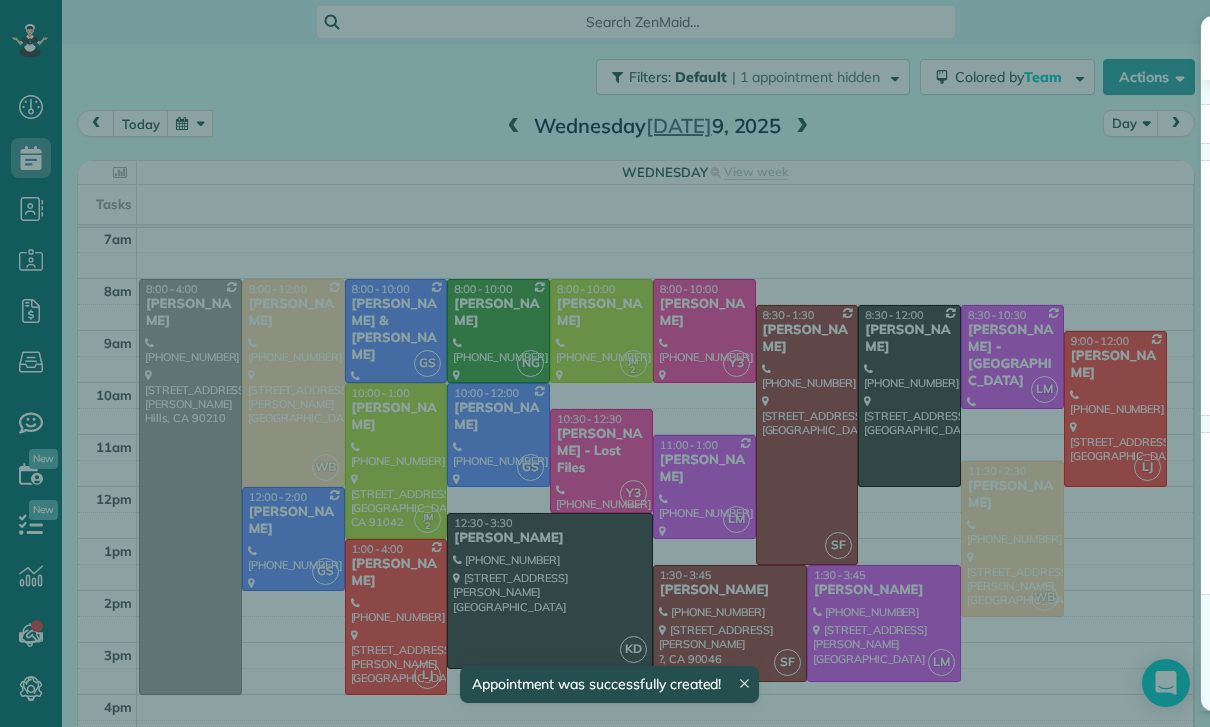 scroll, scrollTop: 157, scrollLeft: 0, axis: vertical 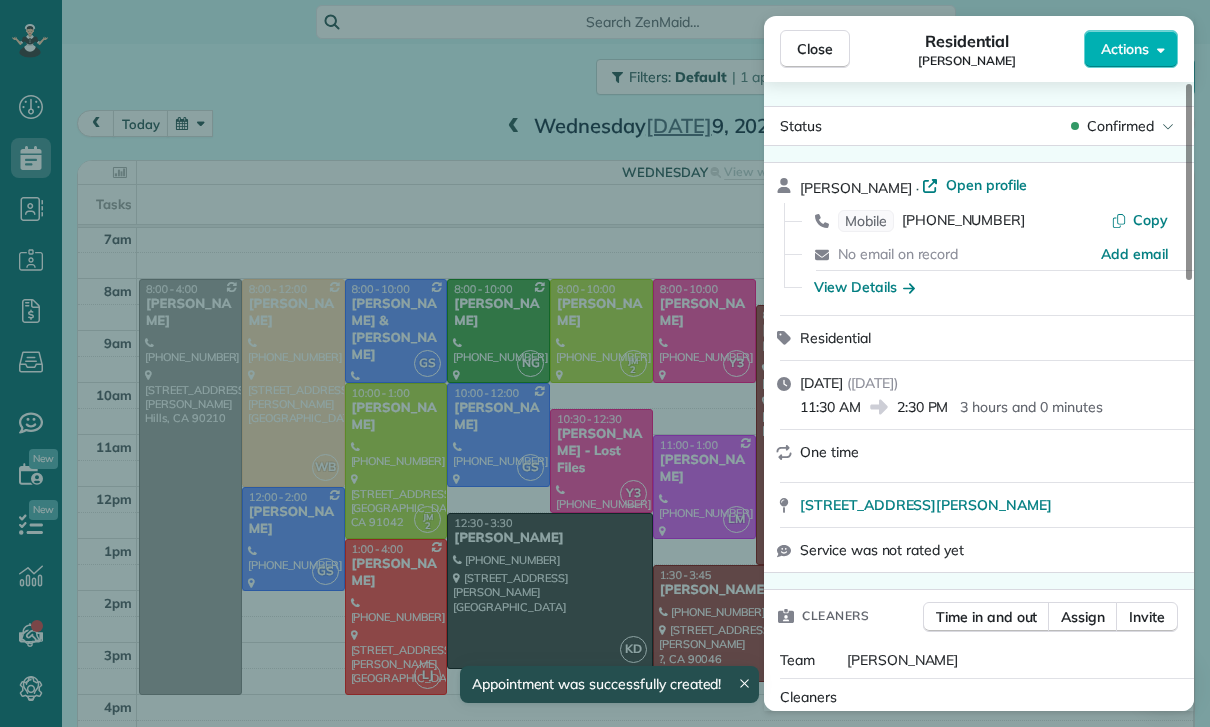 click on "Close Residential [PERSON_NAME] Actions Status Confirmed [PERSON_NAME] · Open profile Mobile [PHONE_NUMBER] Copy No email on record Add email View Details Residential [DATE] ( [DATE] ) 11:30 AM 2:30 PM 3 hours and 0 minutes One time [STREET_ADDRESS][PERSON_NAME] Service was not rated yet Cleaners Time in and out Assign Invite Team [PERSON_NAME] Cleaners [PERSON_NAME] 11:30 AM 2:30 PM Checklist Try Now Keep this appointment up to your standards. Stay on top of every detail, keep your cleaners organised, and your client happy. Assign a checklist Watch a 5 min demo Billing Billing actions Price $0.00 Overcharge $0.00 Discount $0.00 Coupon discount - Primary tax - Secondary tax - Total appointment price $0.00 Tips collected New feature! $0.00 [PERSON_NAME] as paid Total including tip $0.00 Get paid online in no-time! Send an invoice and reward your cleaners with tips Charge customer credit card Appointment custom fields Key # - Work items No work items to display Notes Appointment 0 0" at bounding box center (605, 363) 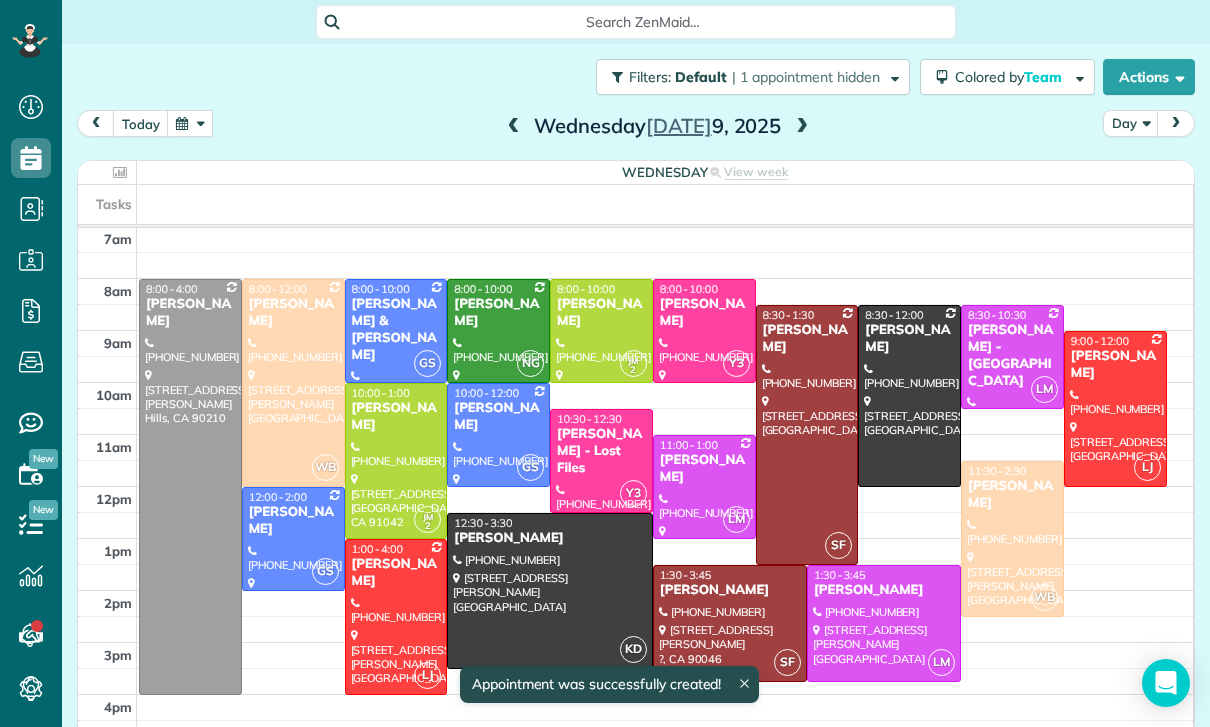 click at bounding box center [190, 123] 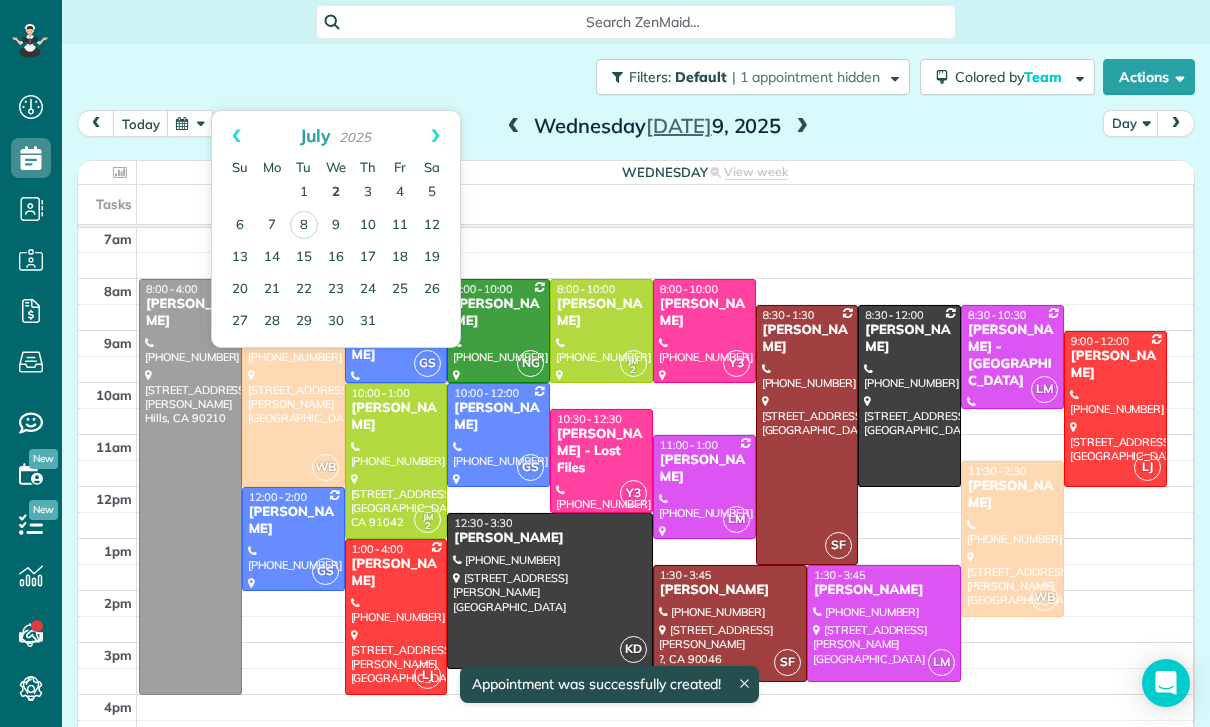 click on "2" at bounding box center [336, 193] 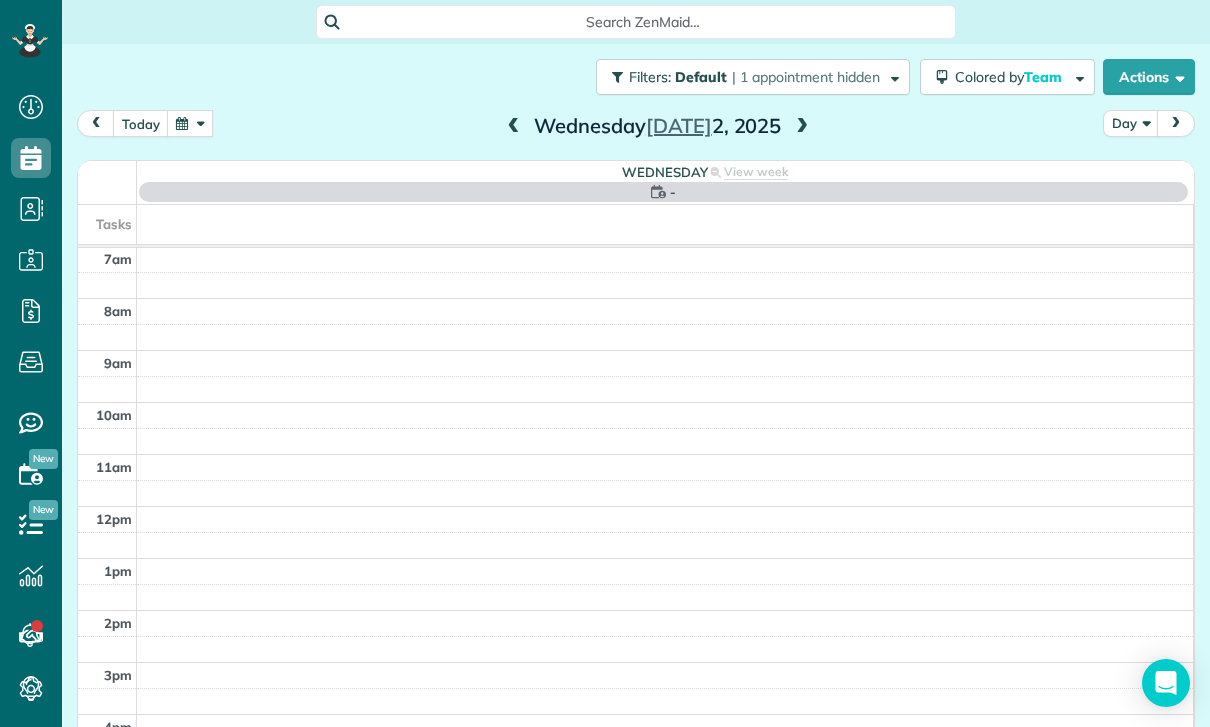scroll, scrollTop: 157, scrollLeft: 0, axis: vertical 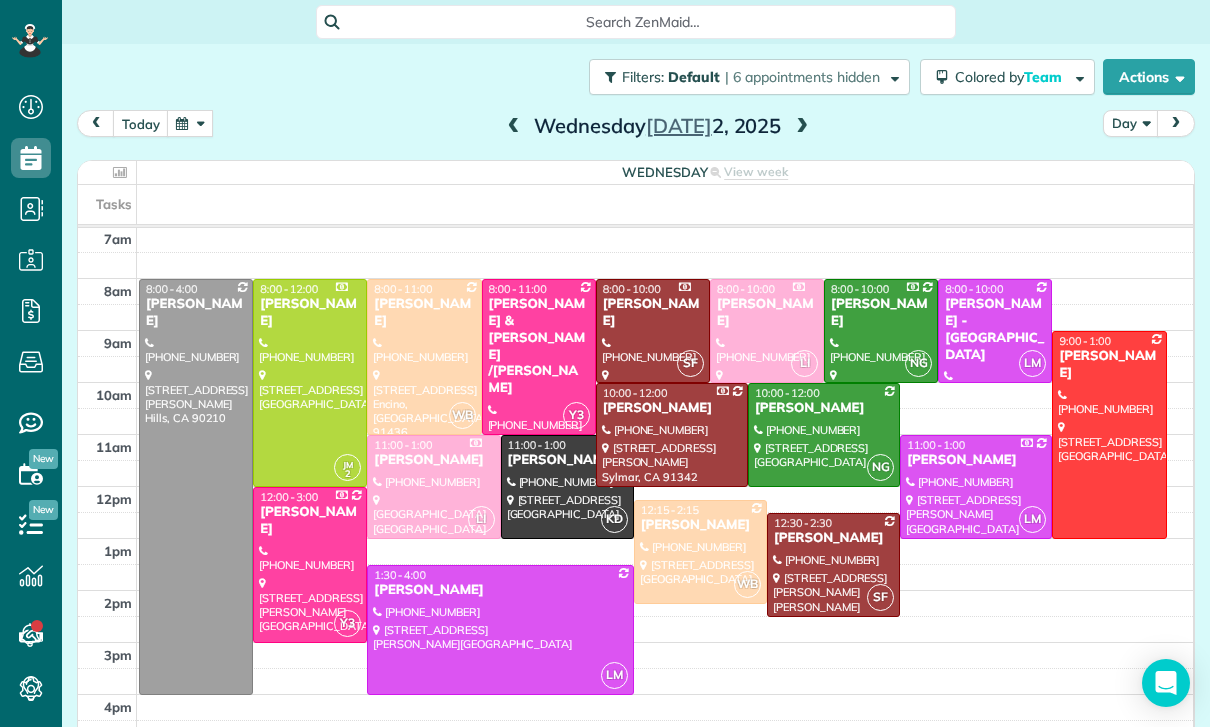 click on "[PERSON_NAME] & [PERSON_NAME] /[PERSON_NAME]" at bounding box center [539, 346] 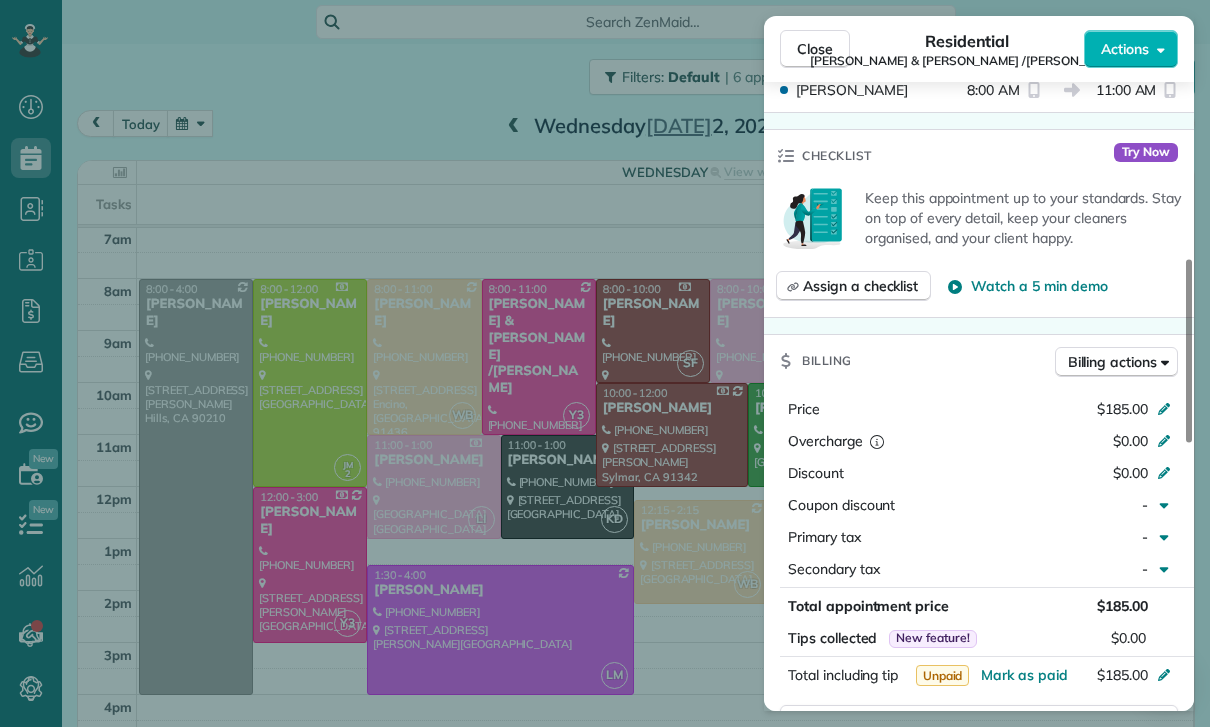 scroll, scrollTop: 677, scrollLeft: 0, axis: vertical 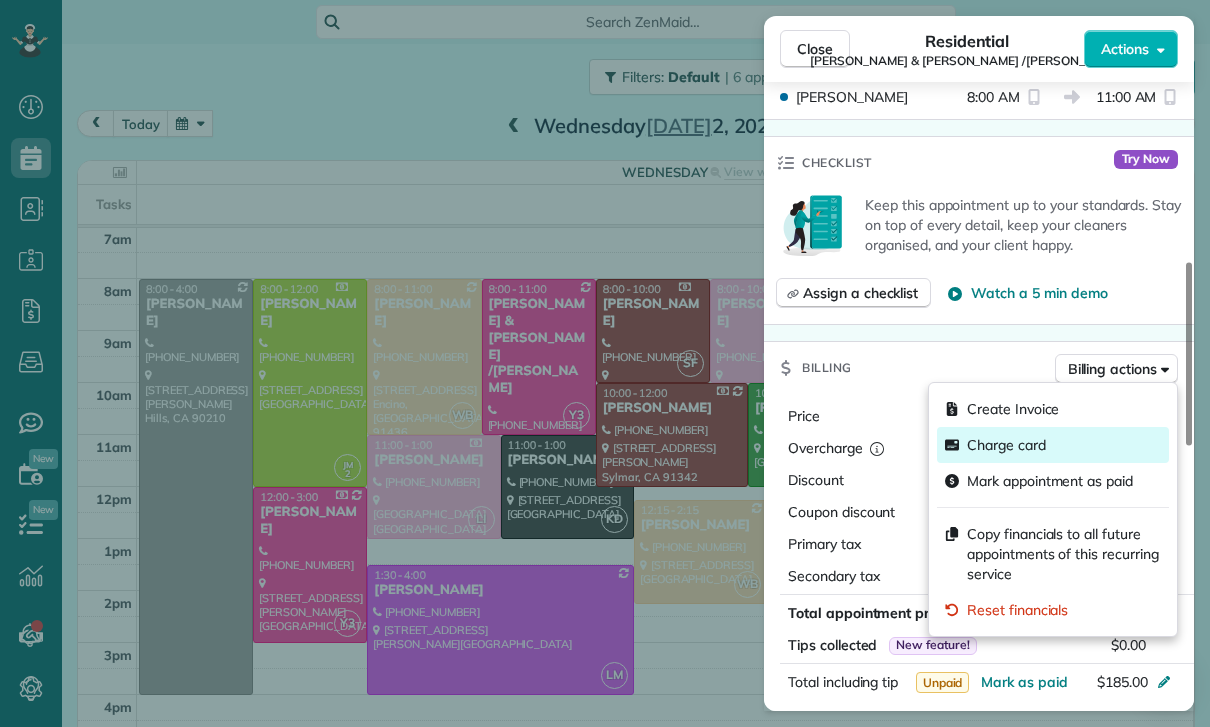 click on "Charge card" at bounding box center (1006, 445) 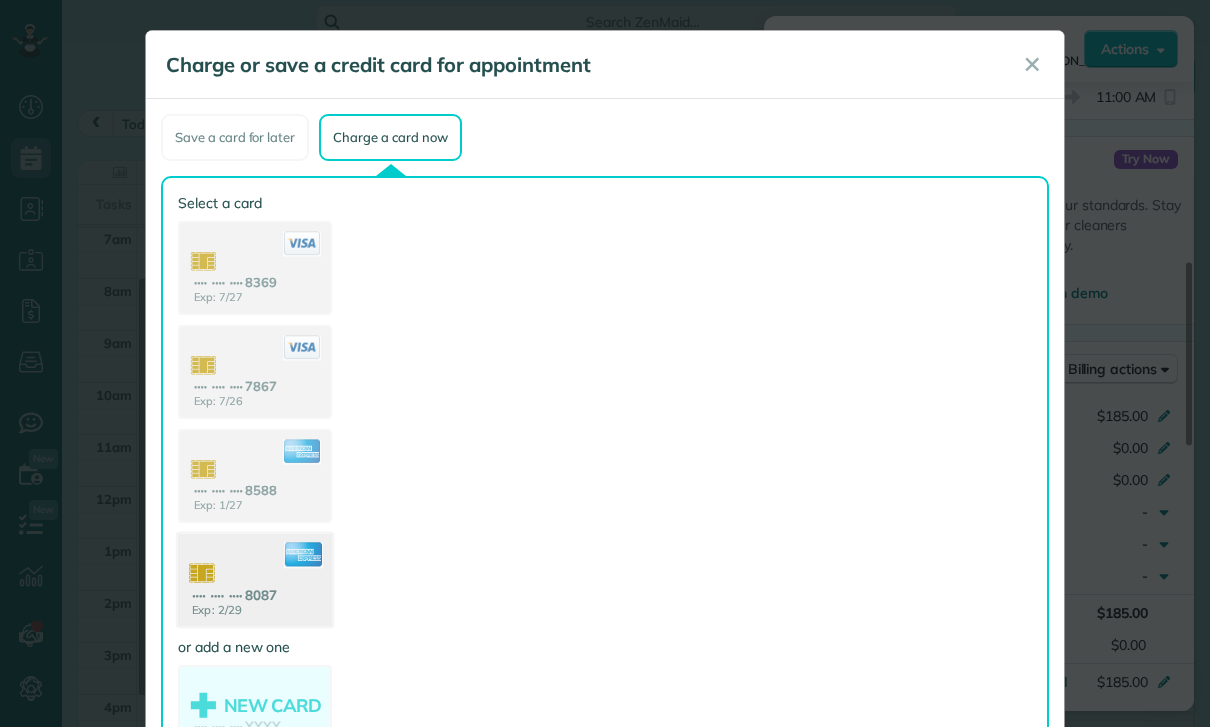 click 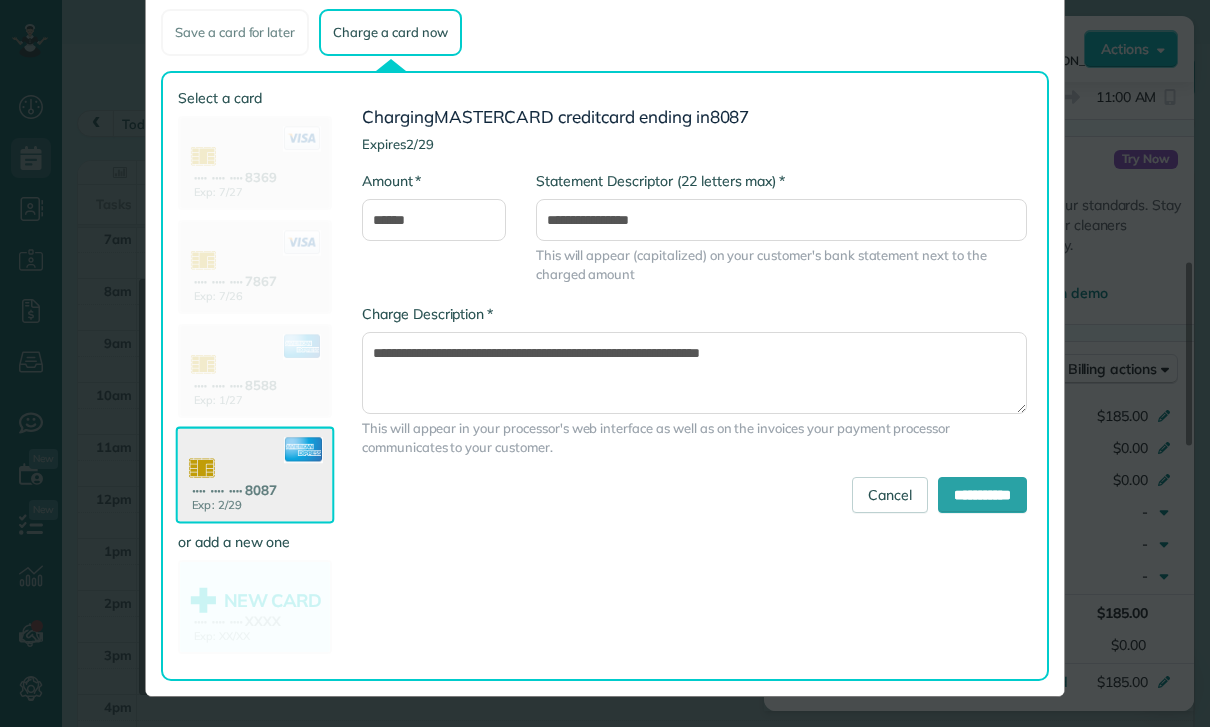 scroll, scrollTop: 105, scrollLeft: 0, axis: vertical 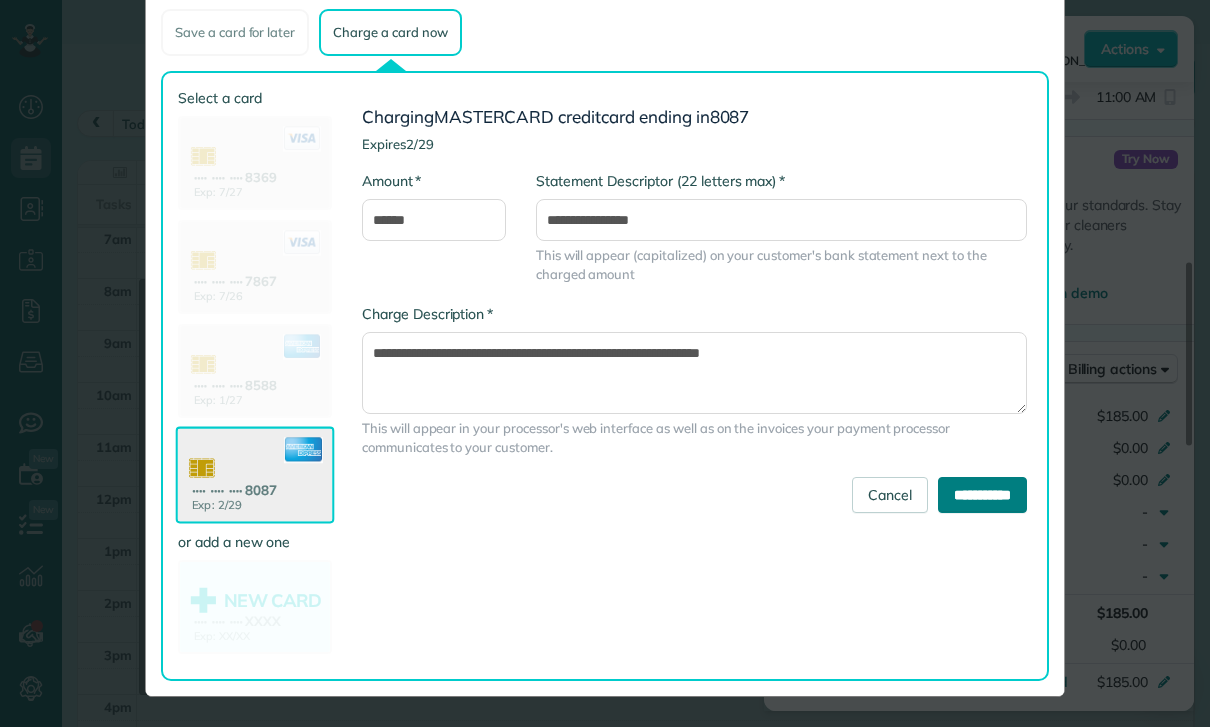click on "**********" at bounding box center (982, 495) 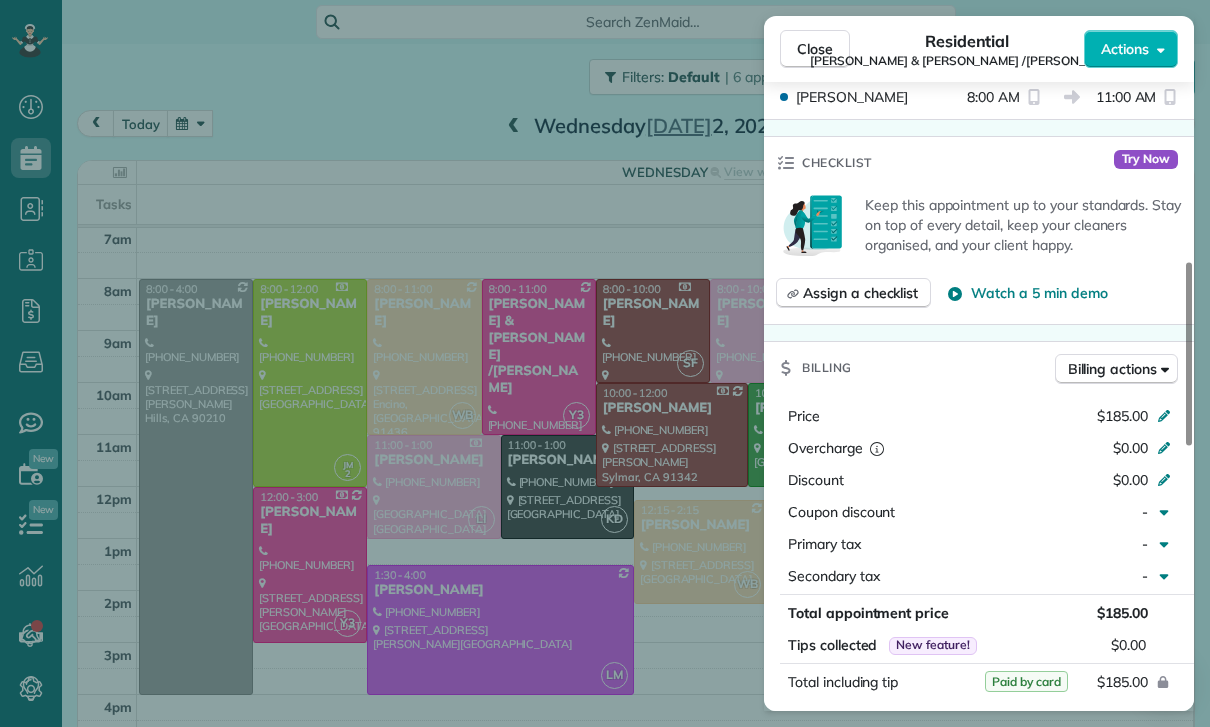 scroll, scrollTop: 157, scrollLeft: 0, axis: vertical 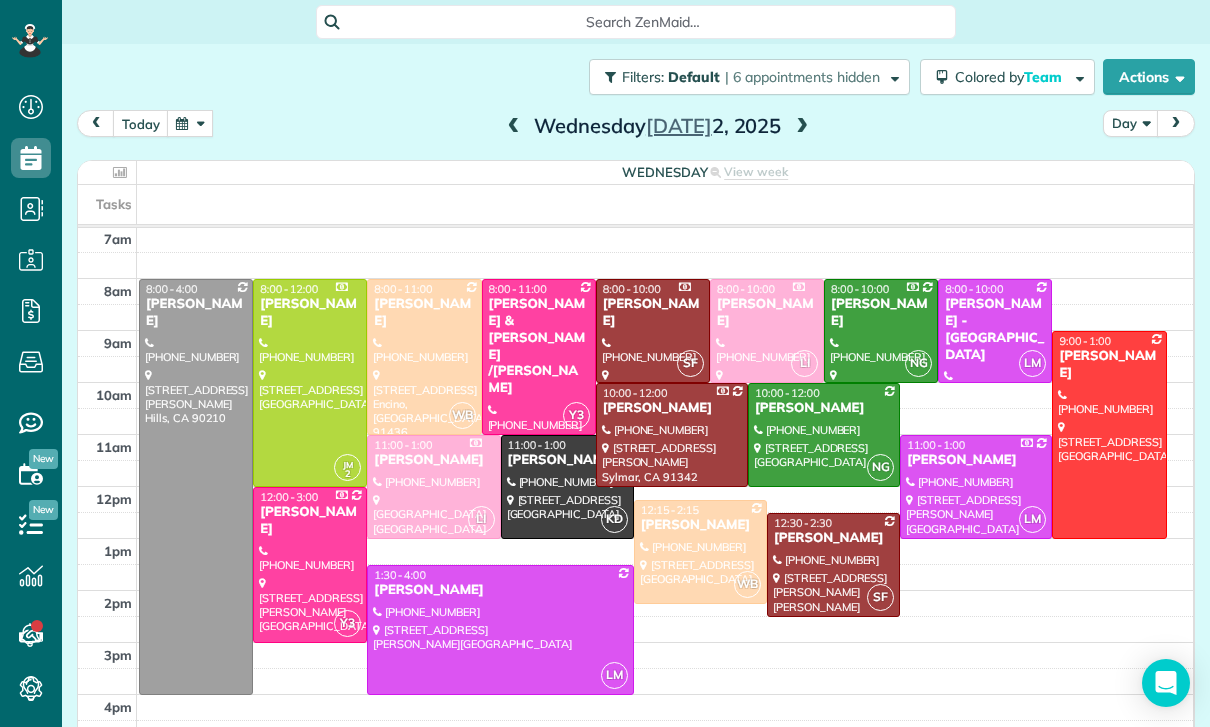 click at bounding box center [190, 123] 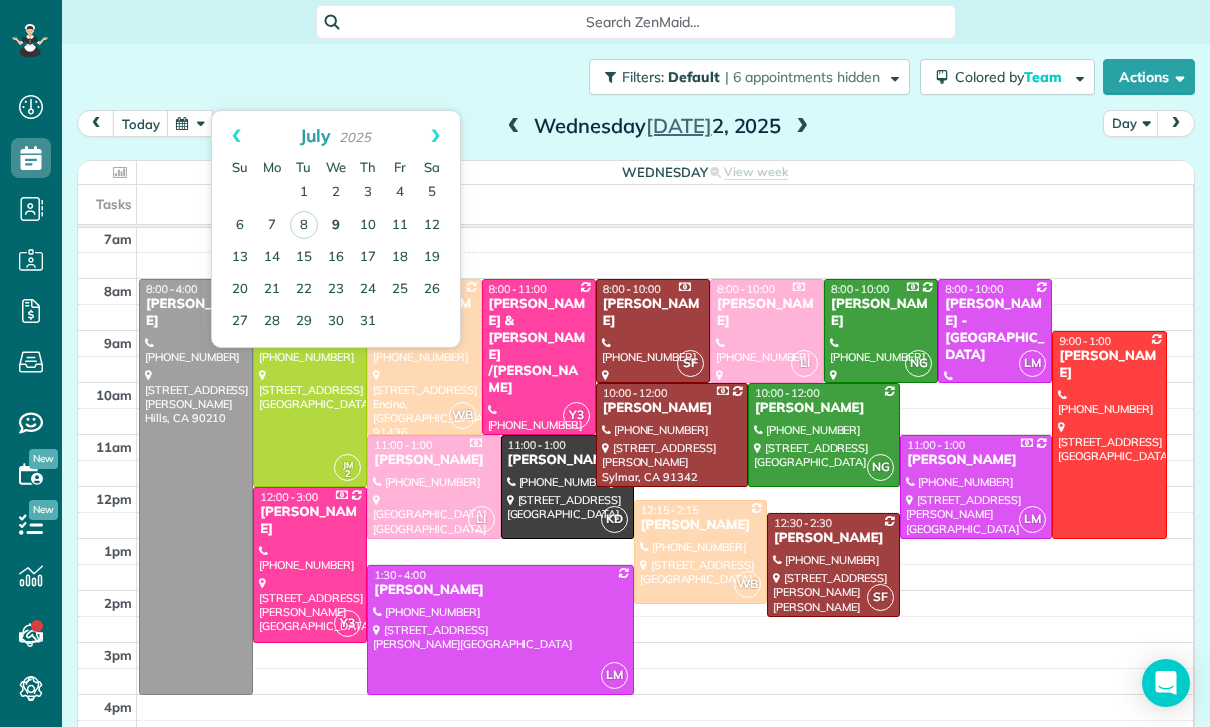 click on "9" at bounding box center [336, 226] 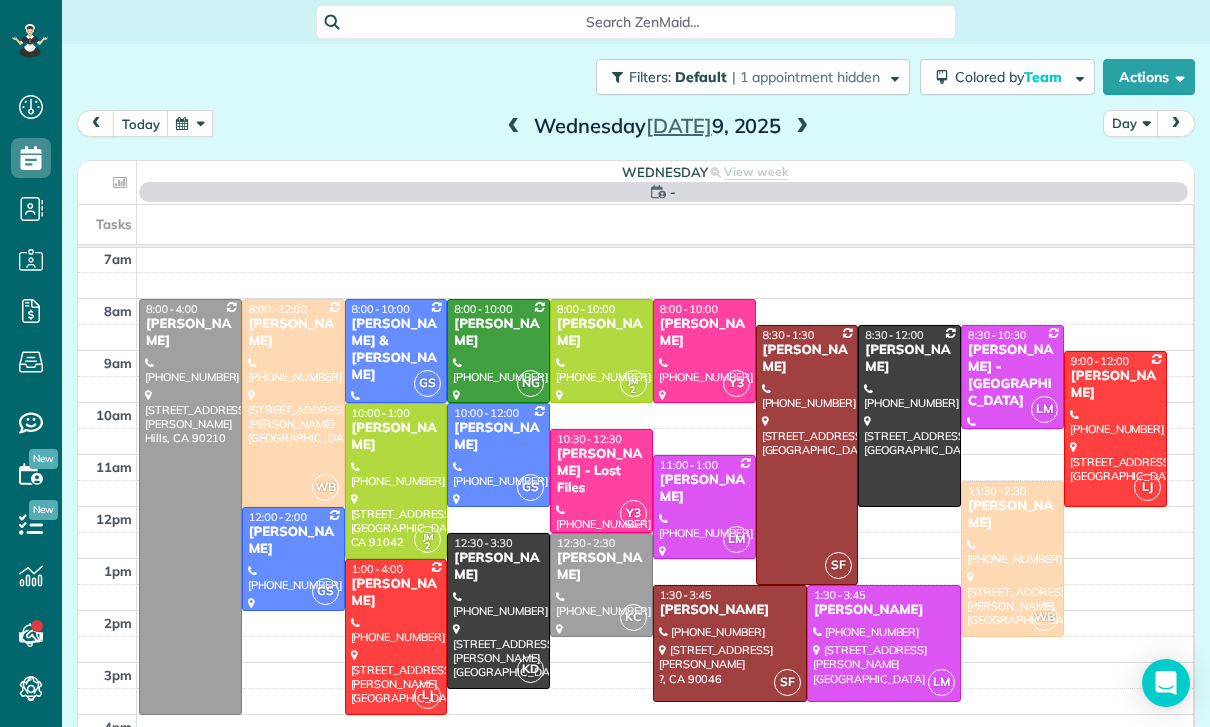 scroll, scrollTop: 157, scrollLeft: 0, axis: vertical 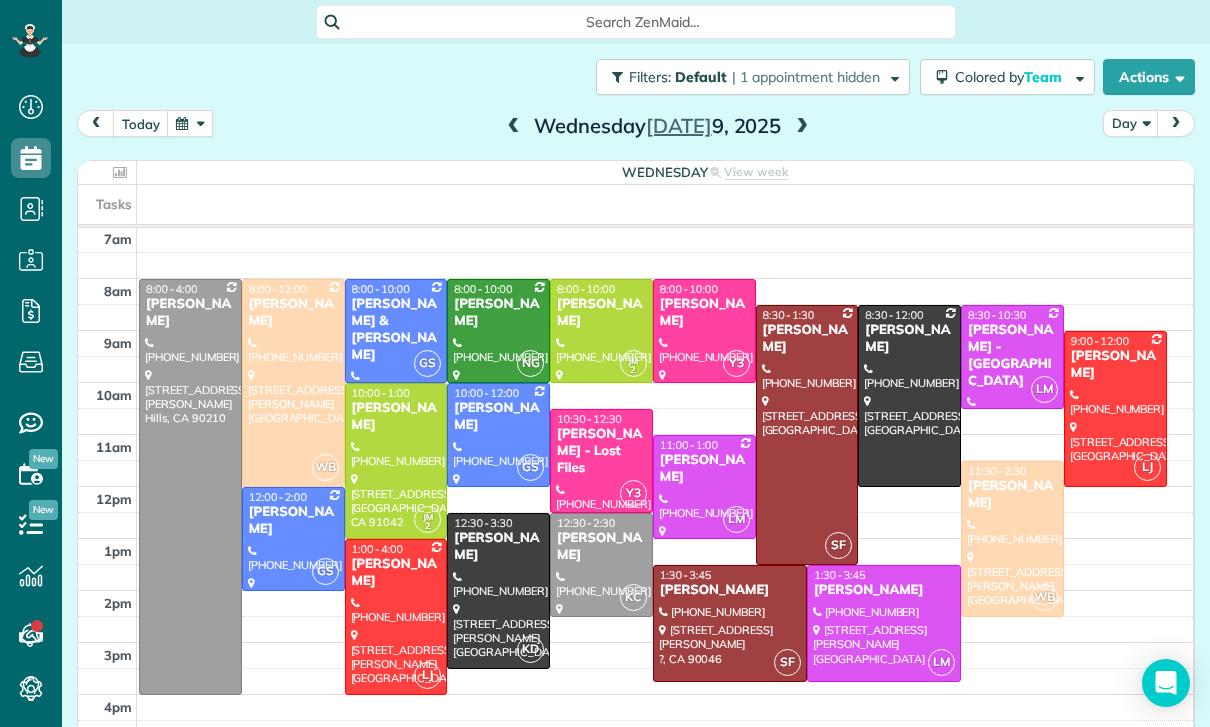click at bounding box center (802, 127) 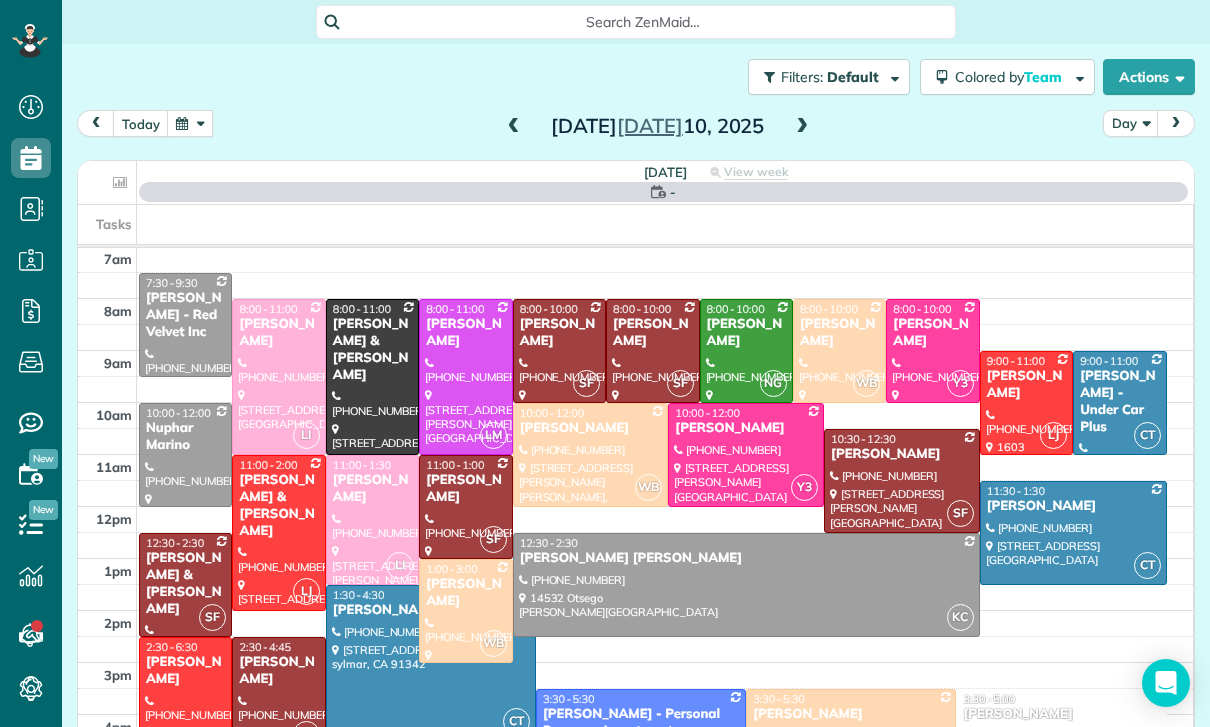 scroll, scrollTop: 157, scrollLeft: 0, axis: vertical 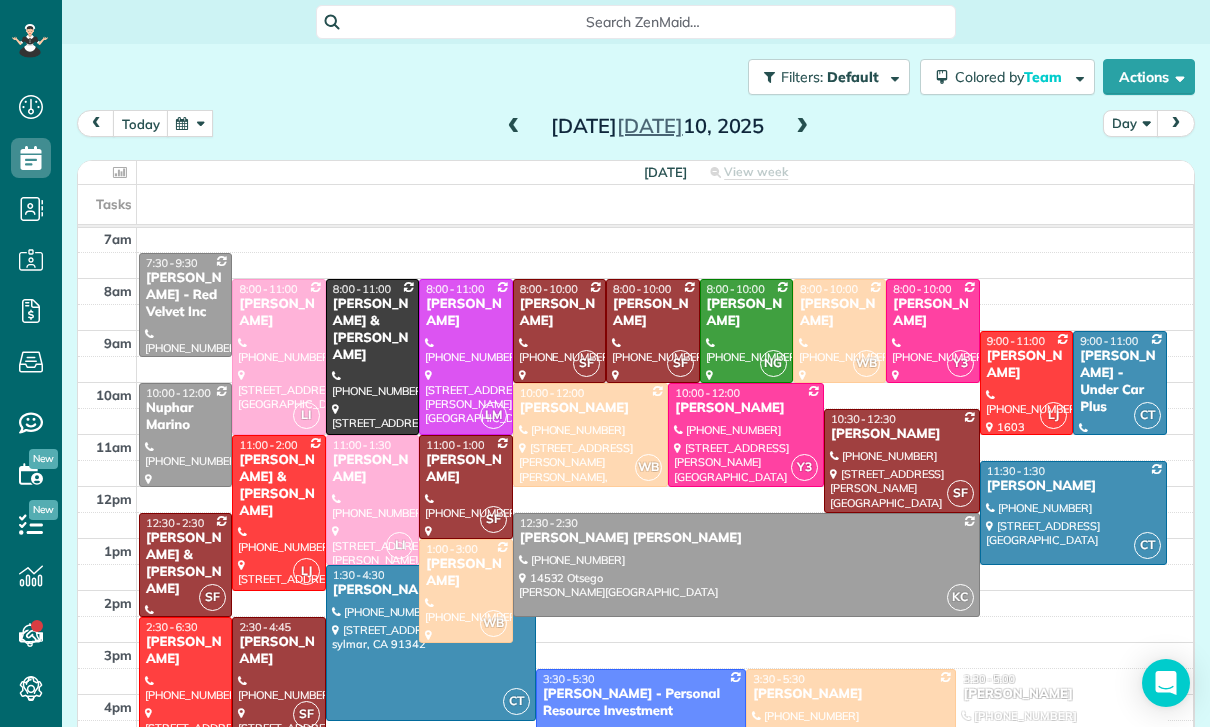 click at bounding box center [802, 127] 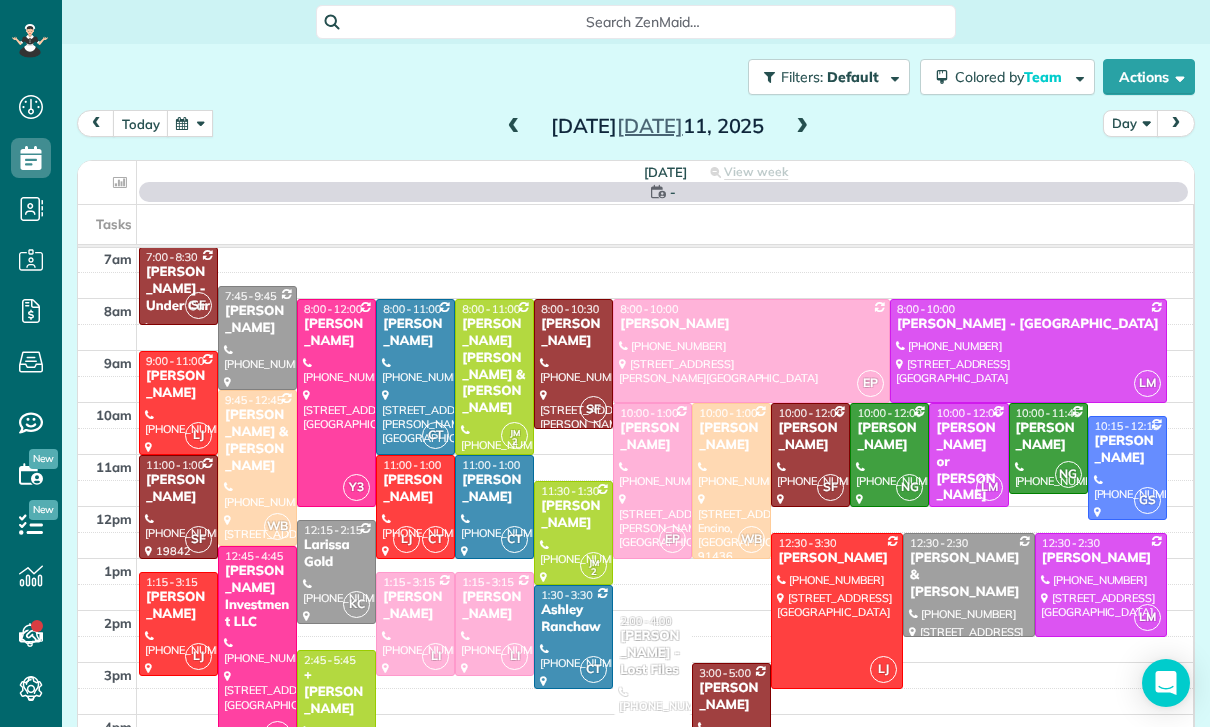 scroll, scrollTop: 157, scrollLeft: 0, axis: vertical 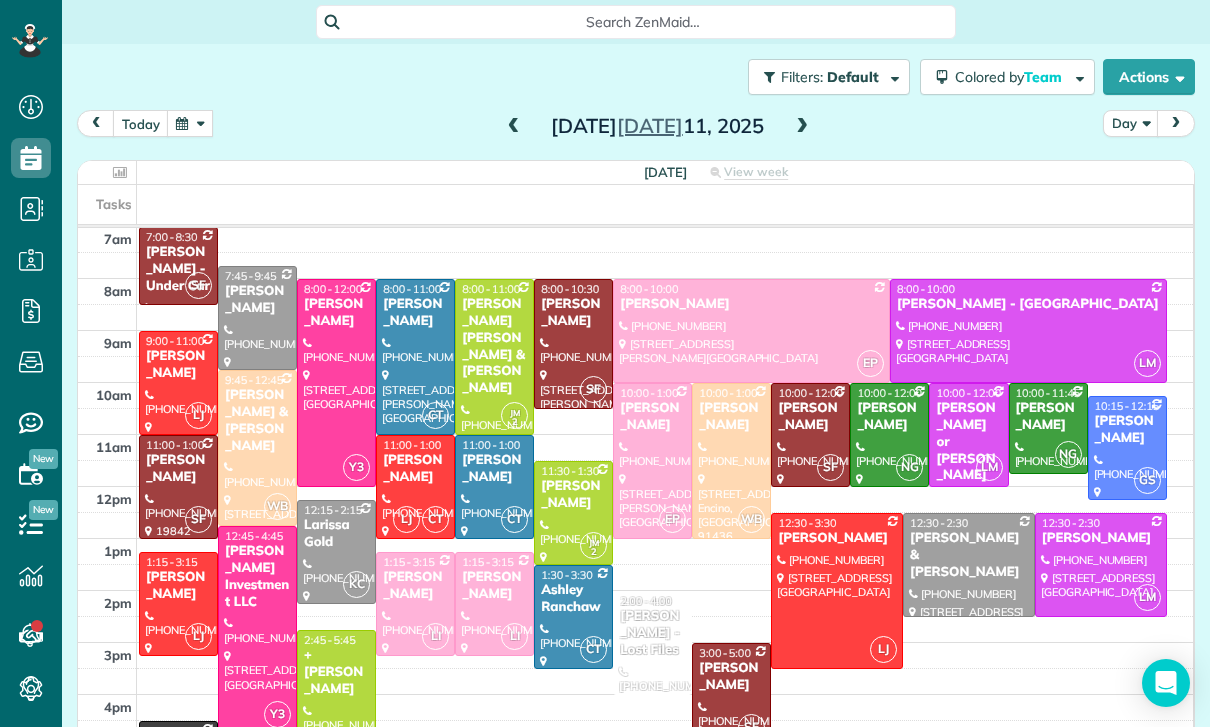 click at bounding box center [514, 127] 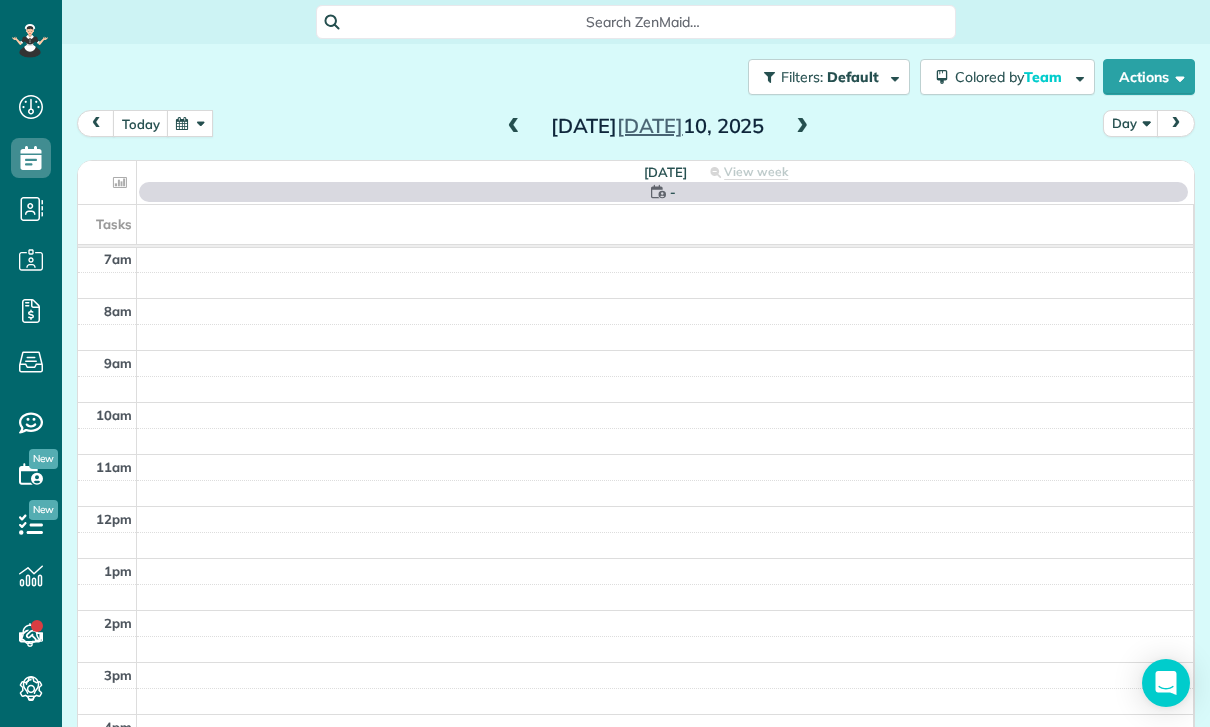 scroll, scrollTop: 157, scrollLeft: 0, axis: vertical 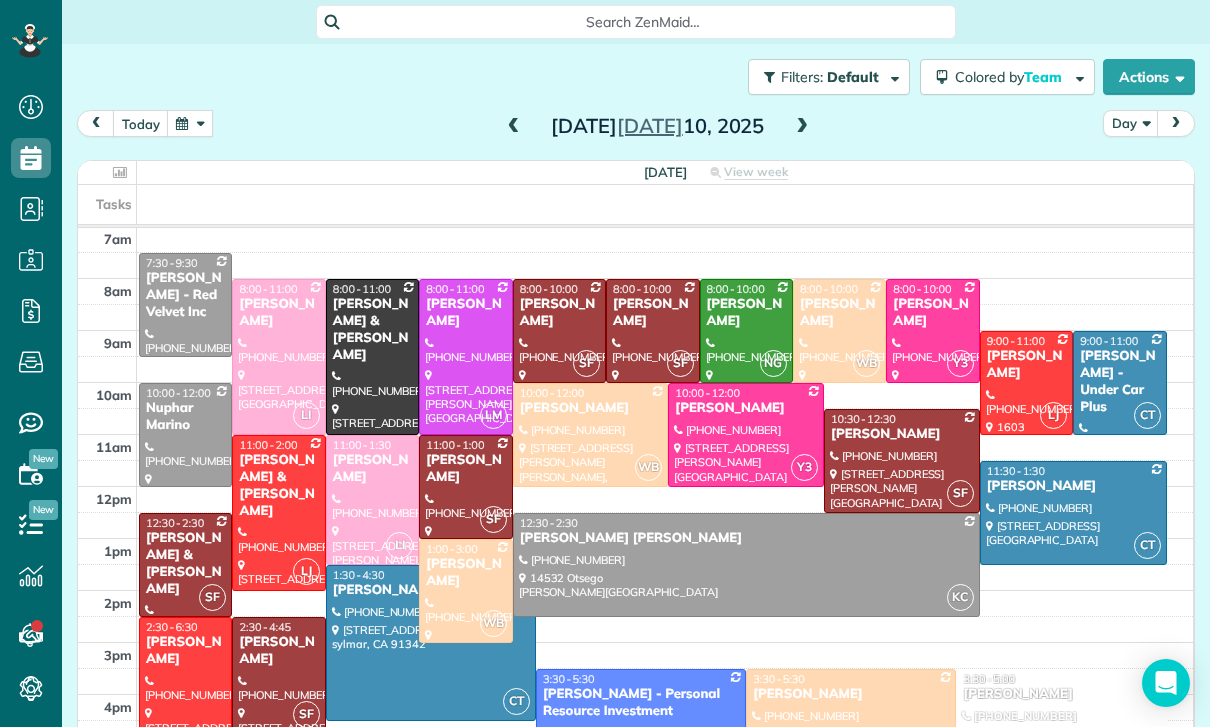 click at bounding box center (514, 127) 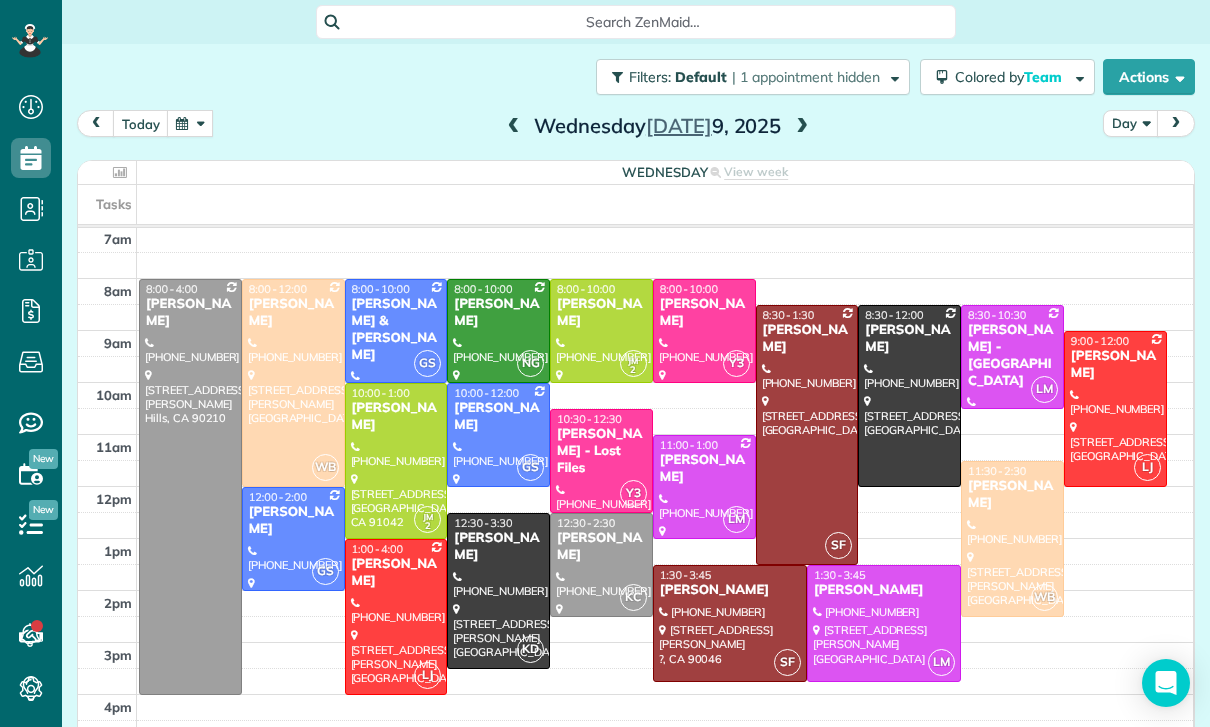 scroll, scrollTop: 157, scrollLeft: 0, axis: vertical 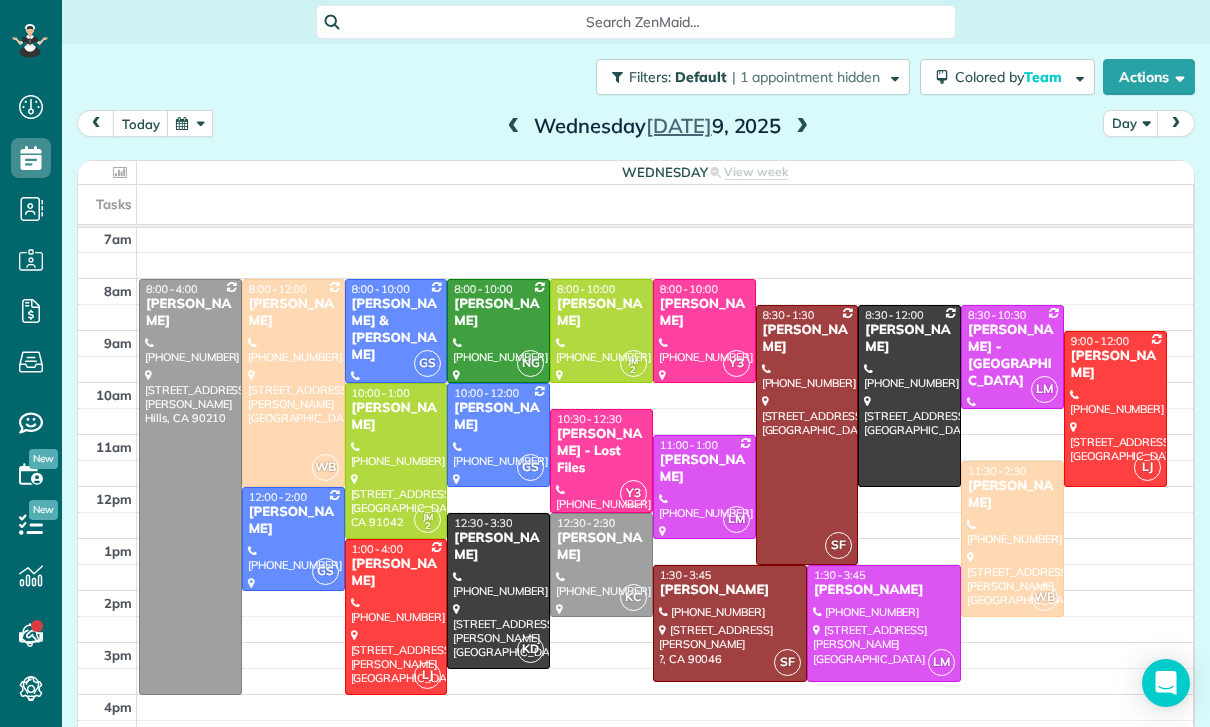 click at bounding box center [190, 123] 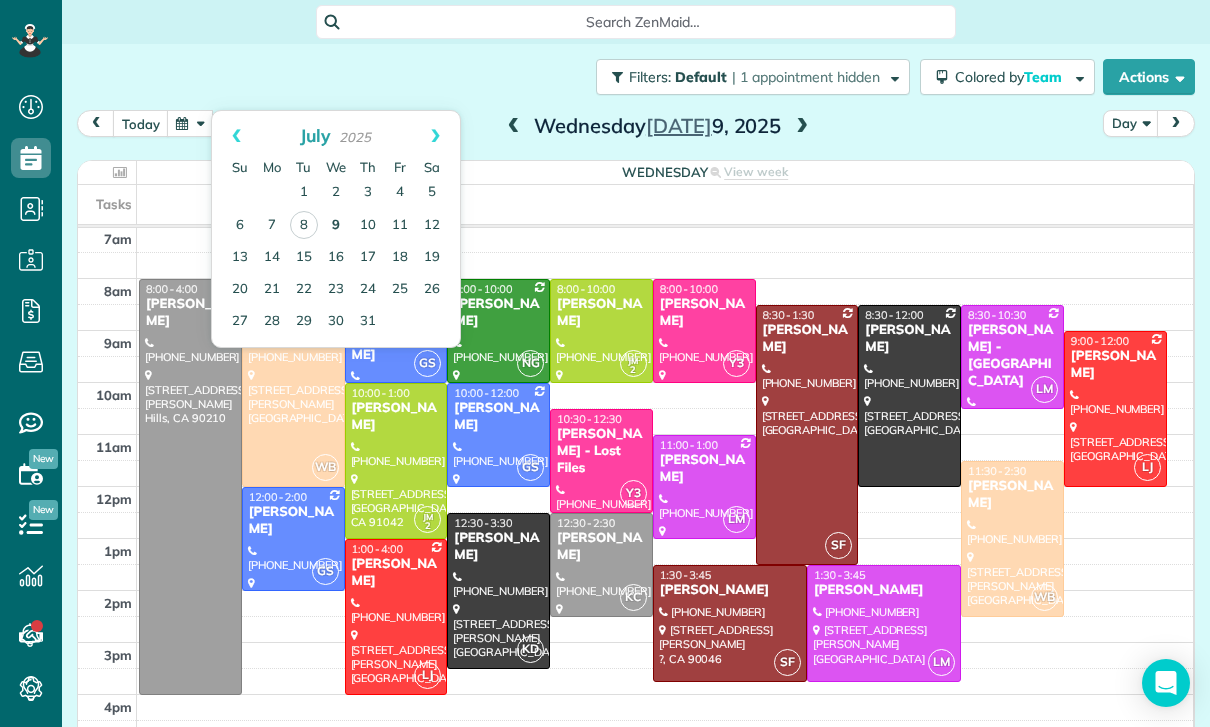 click on "9" at bounding box center (336, 226) 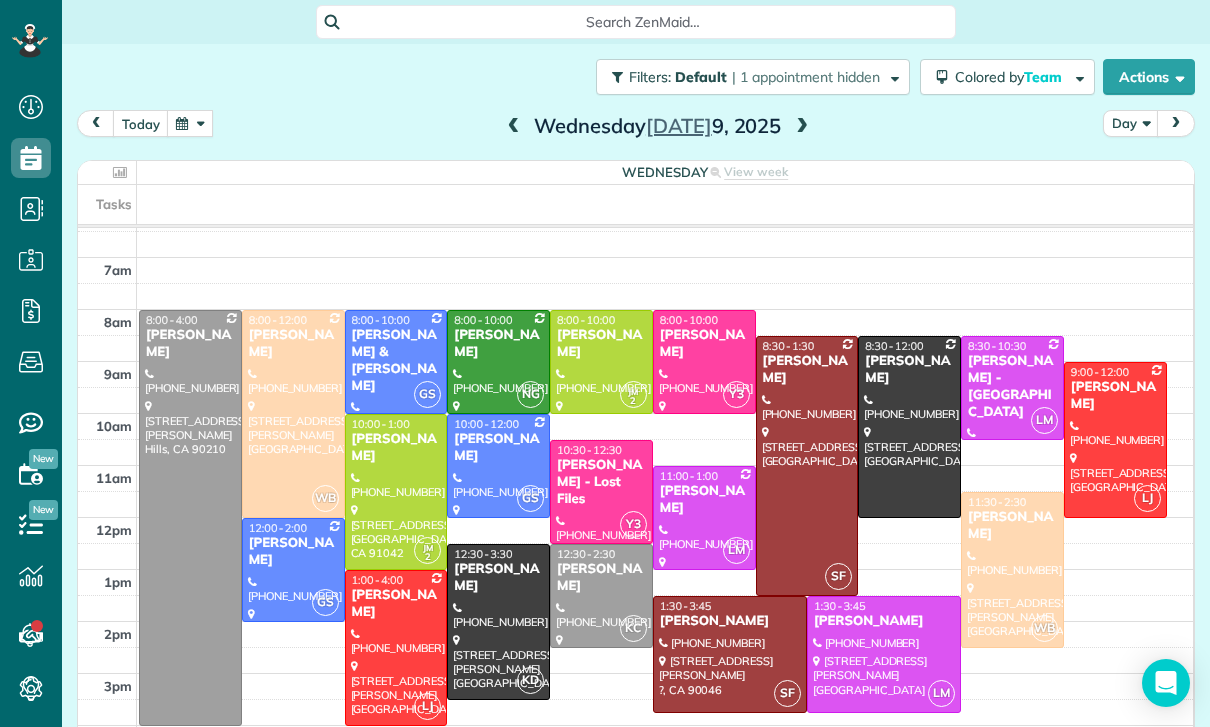 scroll, scrollTop: 126, scrollLeft: 0, axis: vertical 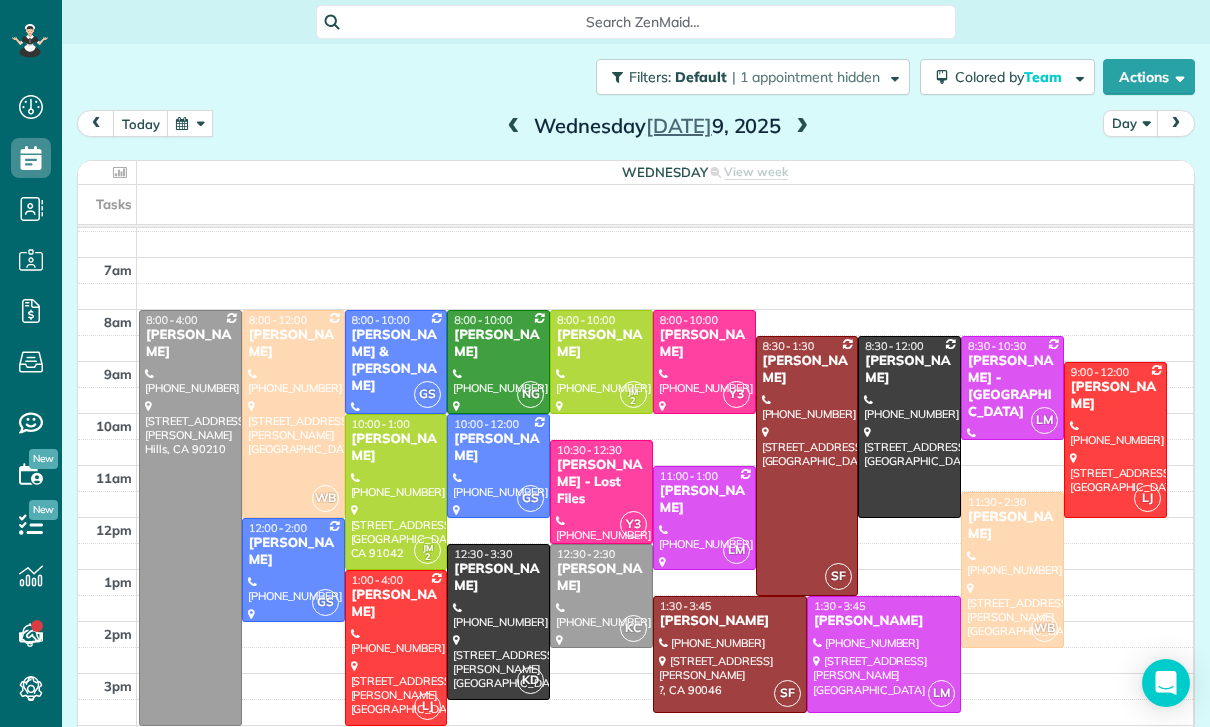 click on "[PERSON_NAME]" at bounding box center (601, 344) 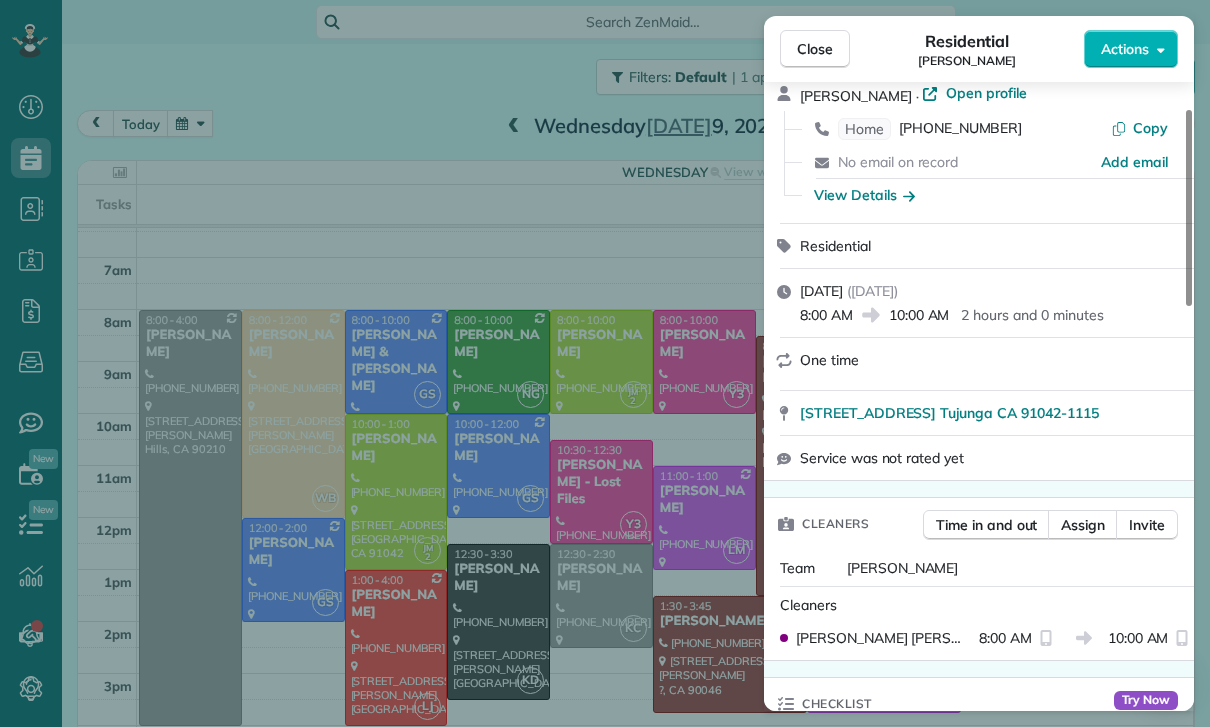 scroll, scrollTop: 91, scrollLeft: 0, axis: vertical 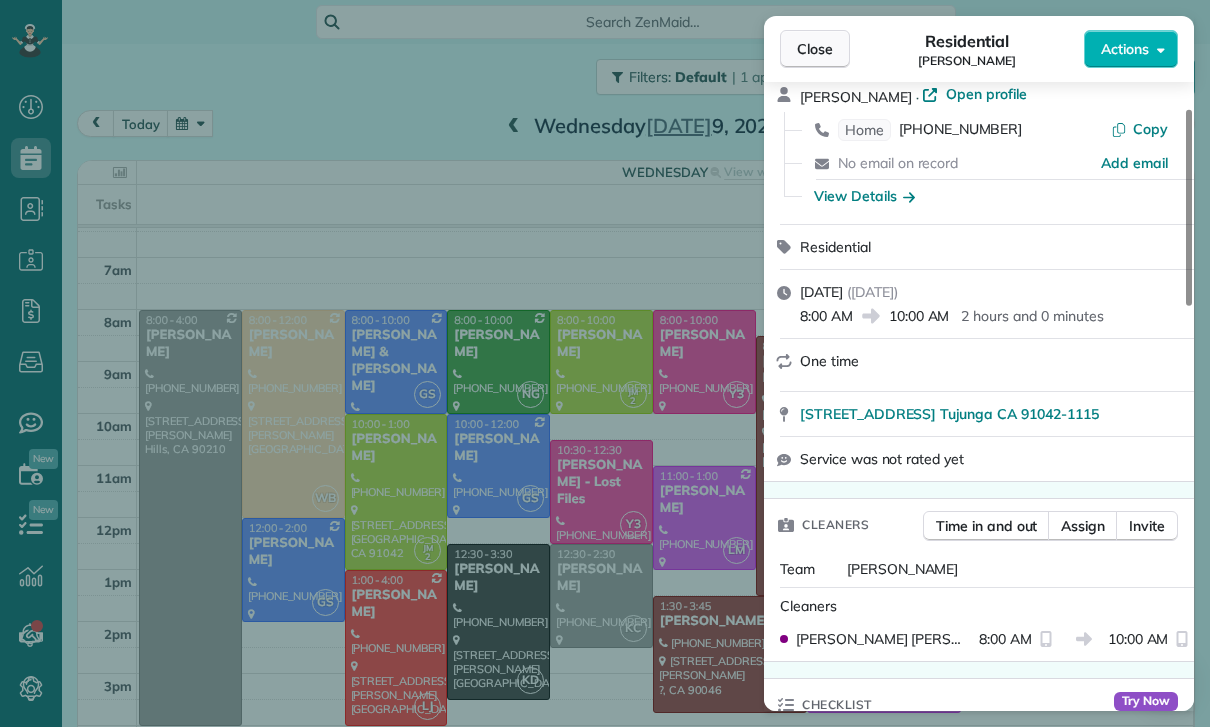 click on "Close" at bounding box center (815, 49) 